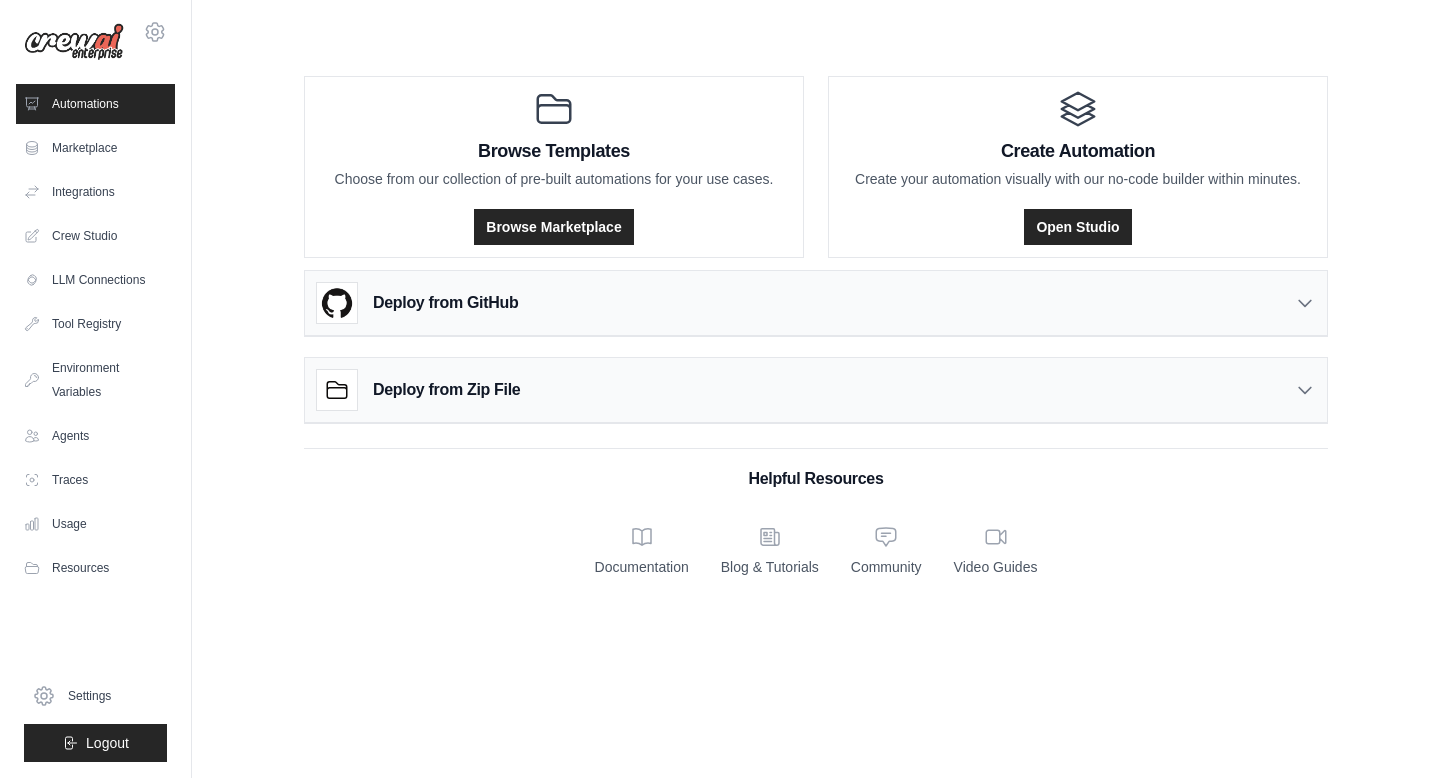 scroll, scrollTop: 0, scrollLeft: 0, axis: both 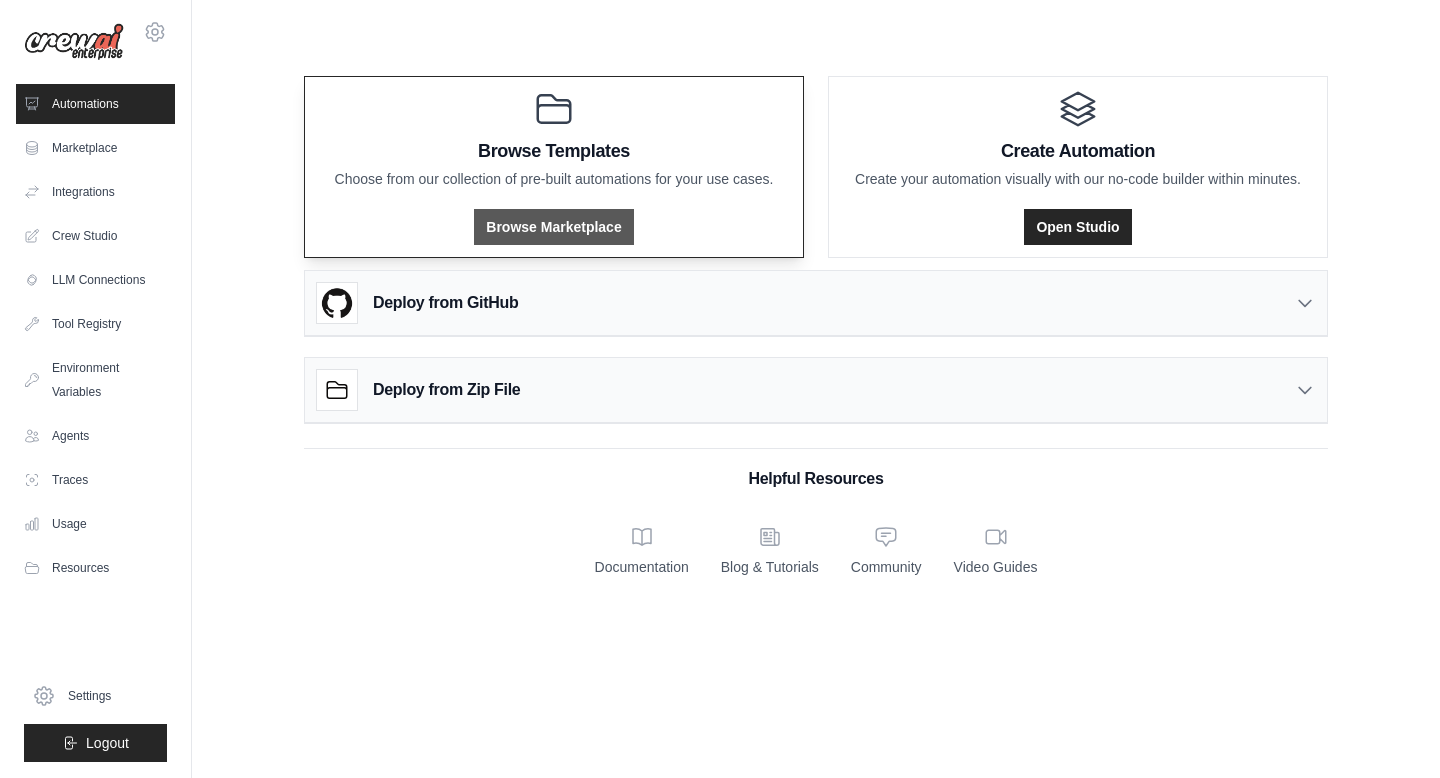 click on "Browse Marketplace" at bounding box center (553, 227) 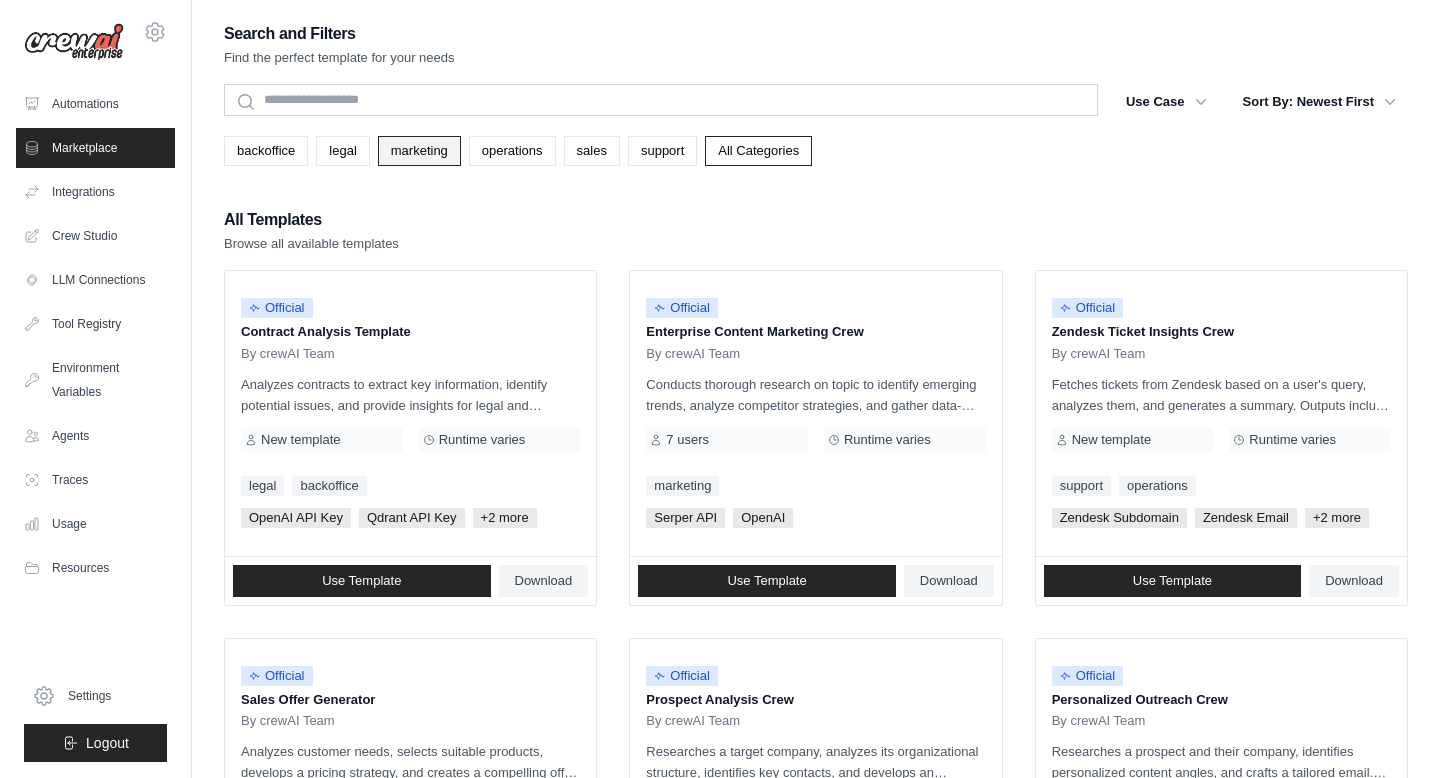click on "marketing" at bounding box center [419, 151] 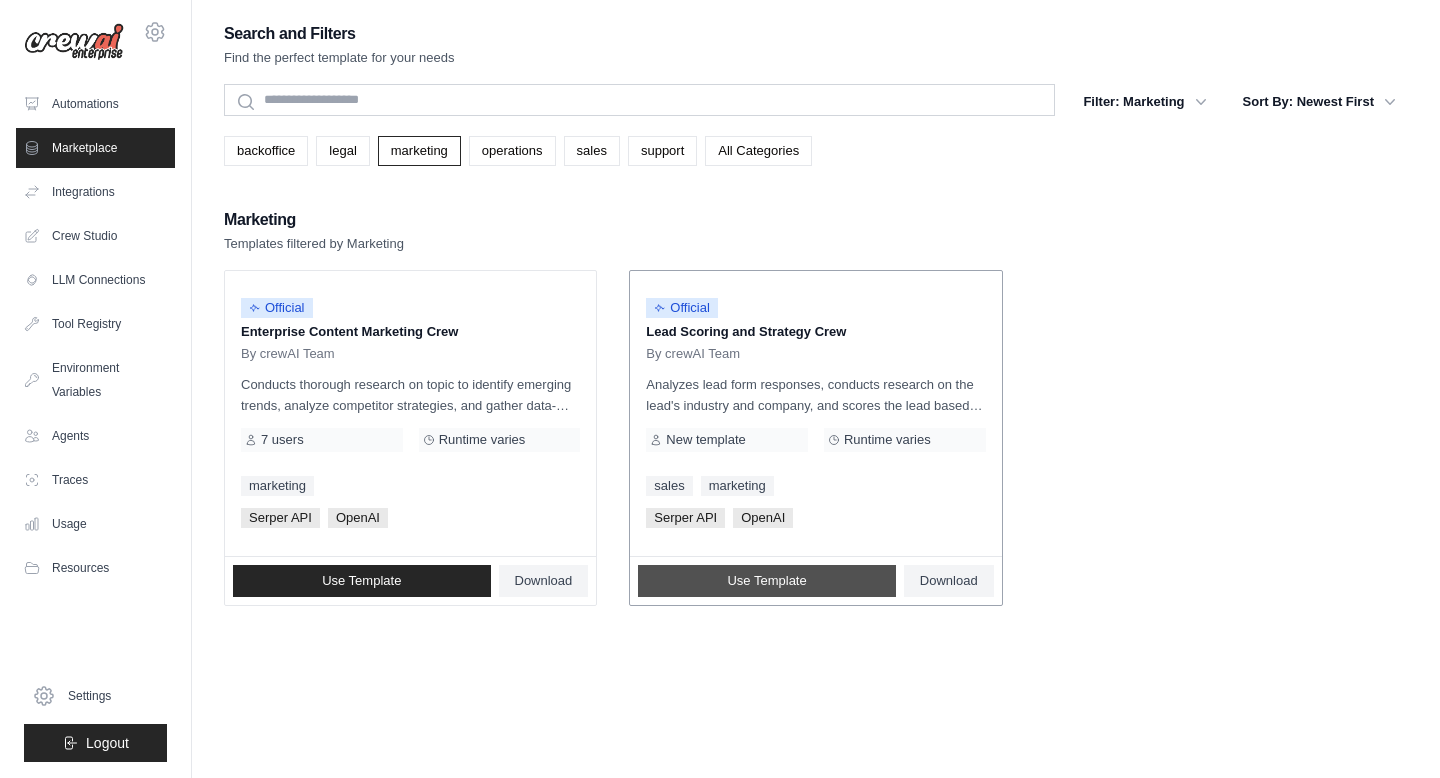 click on "Use Template" at bounding box center (767, 581) 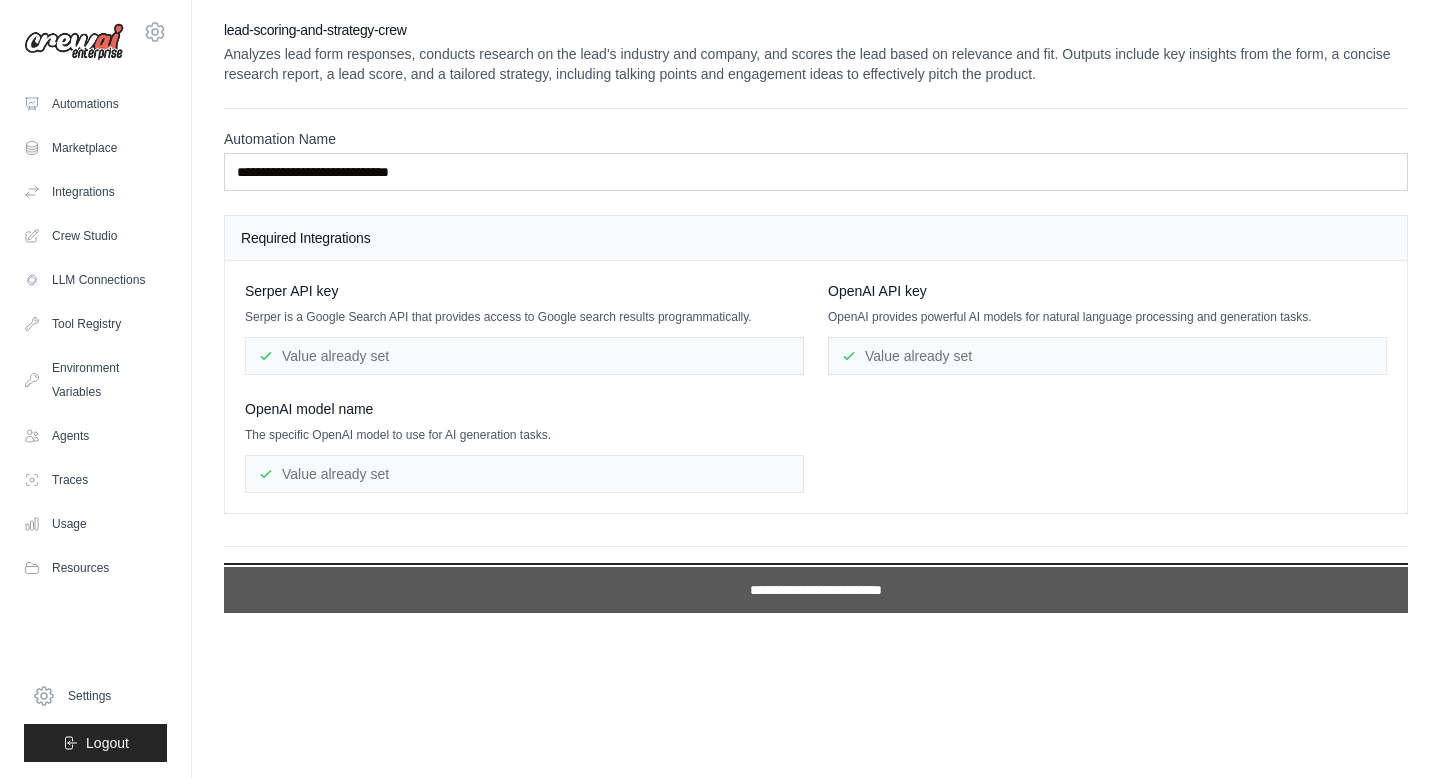 click on "**********" at bounding box center (816, 590) 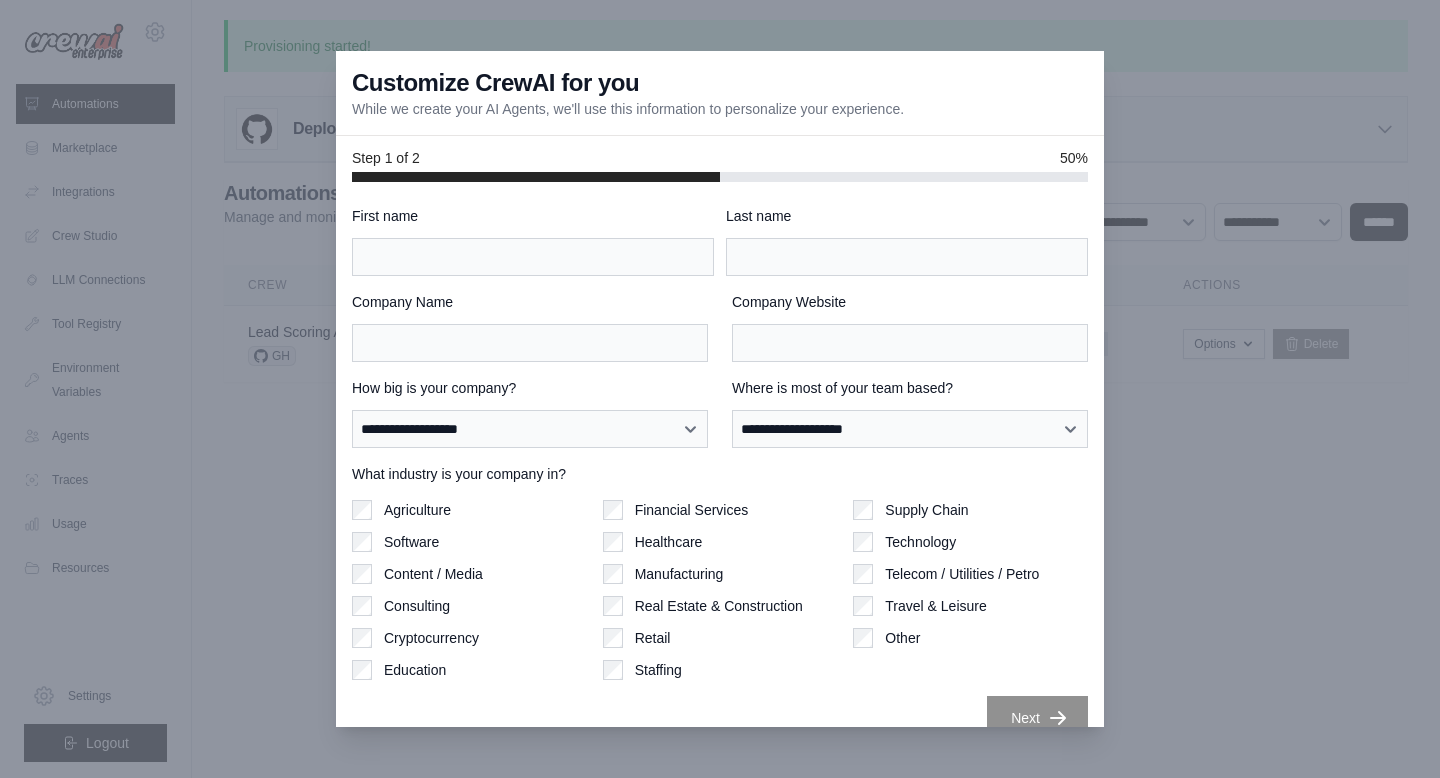 scroll, scrollTop: 29, scrollLeft: 0, axis: vertical 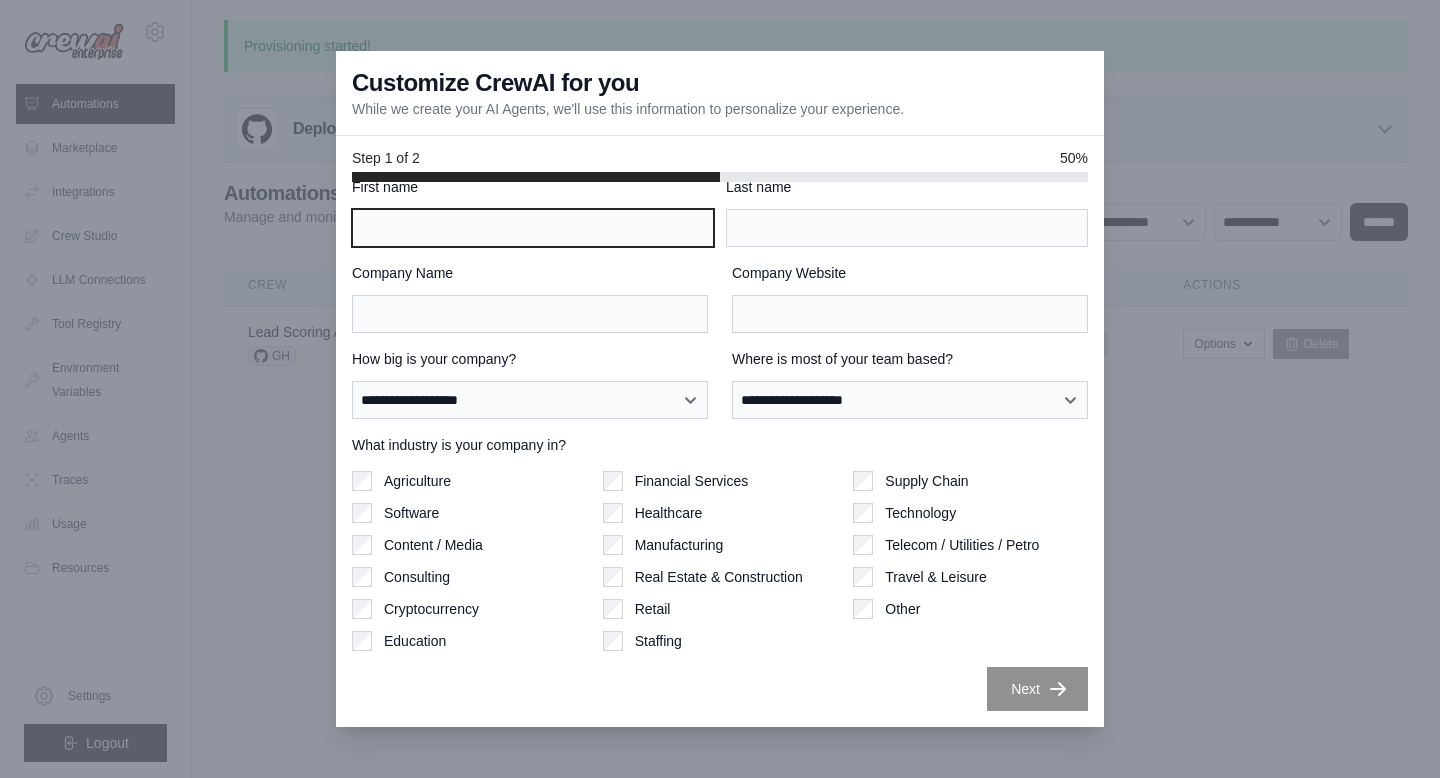 click on "First name" at bounding box center (533, 228) 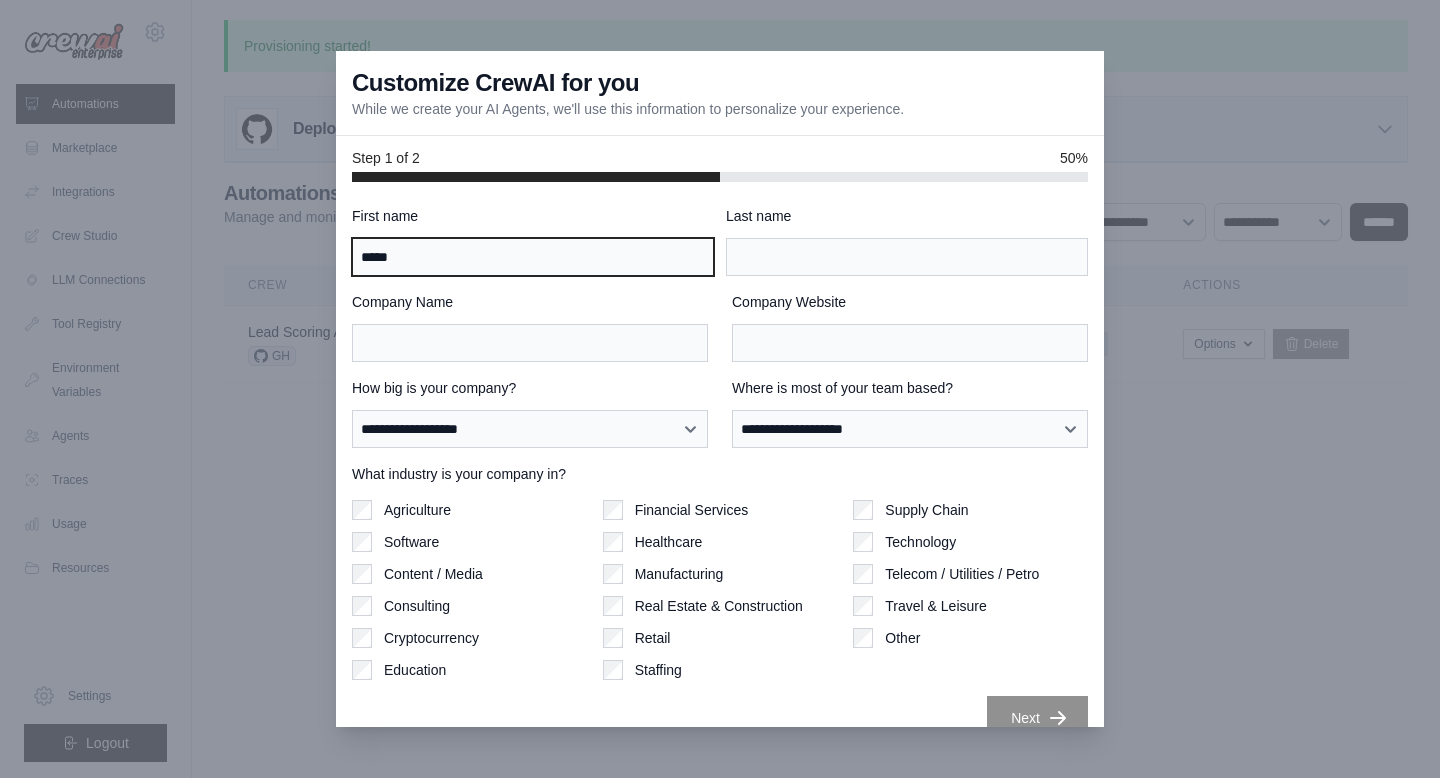 type on "*****" 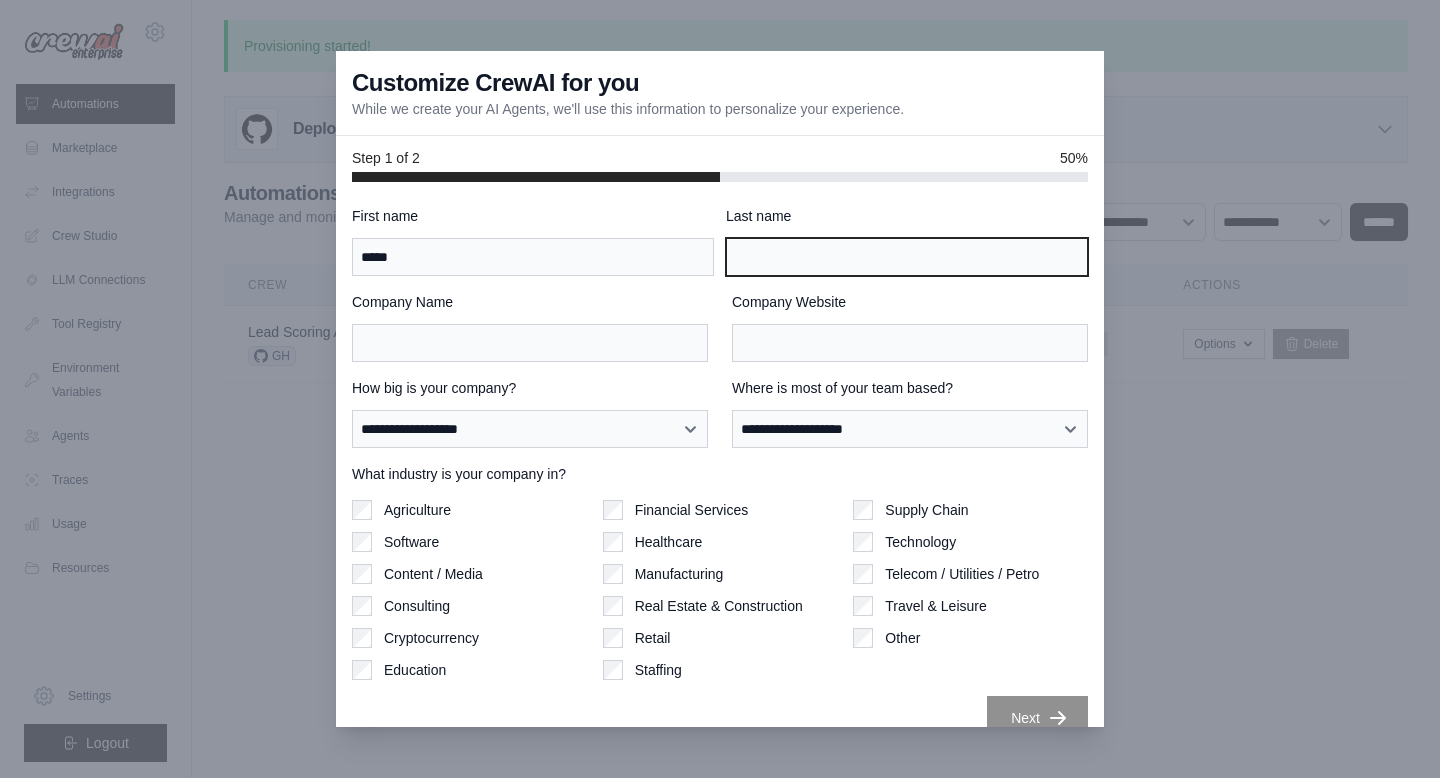 click on "Last name" at bounding box center [907, 257] 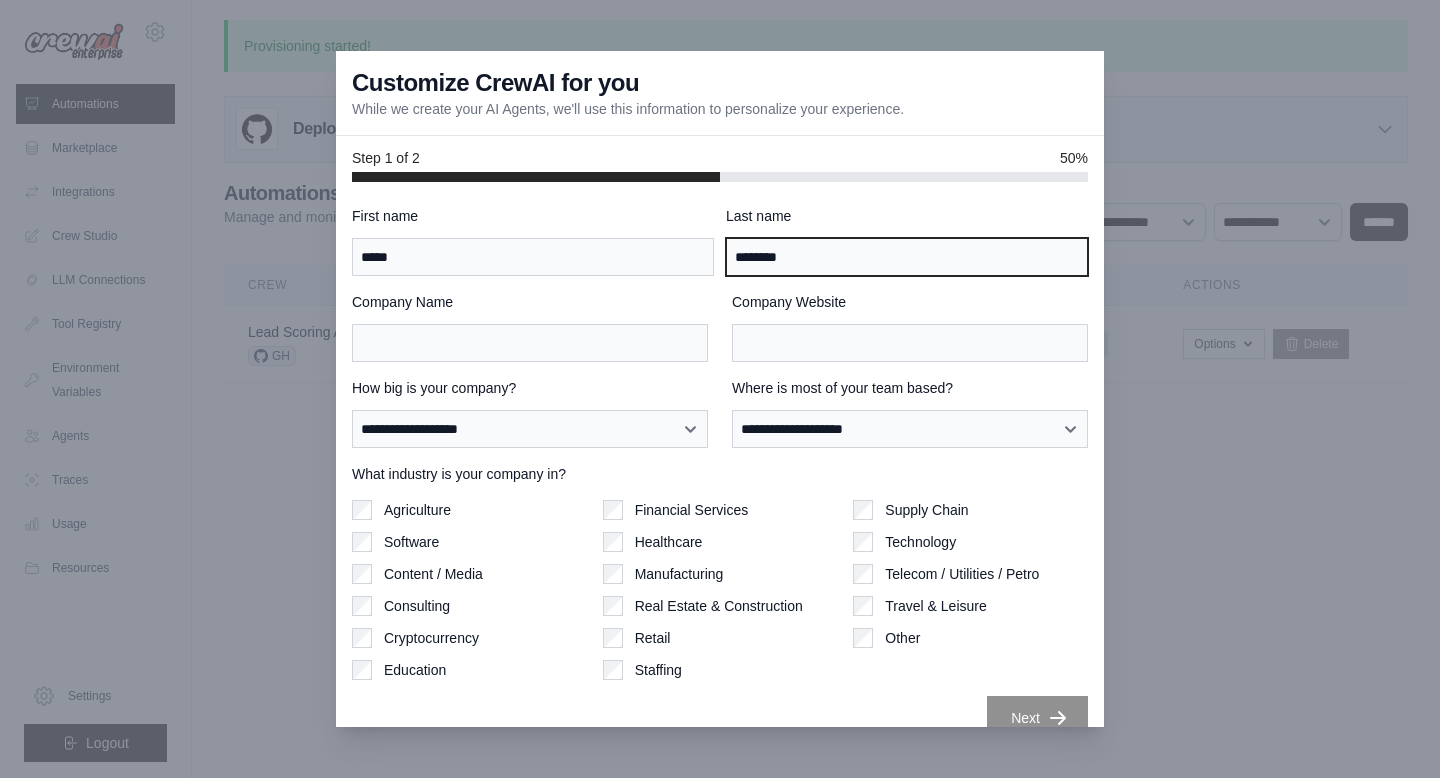 type on "********" 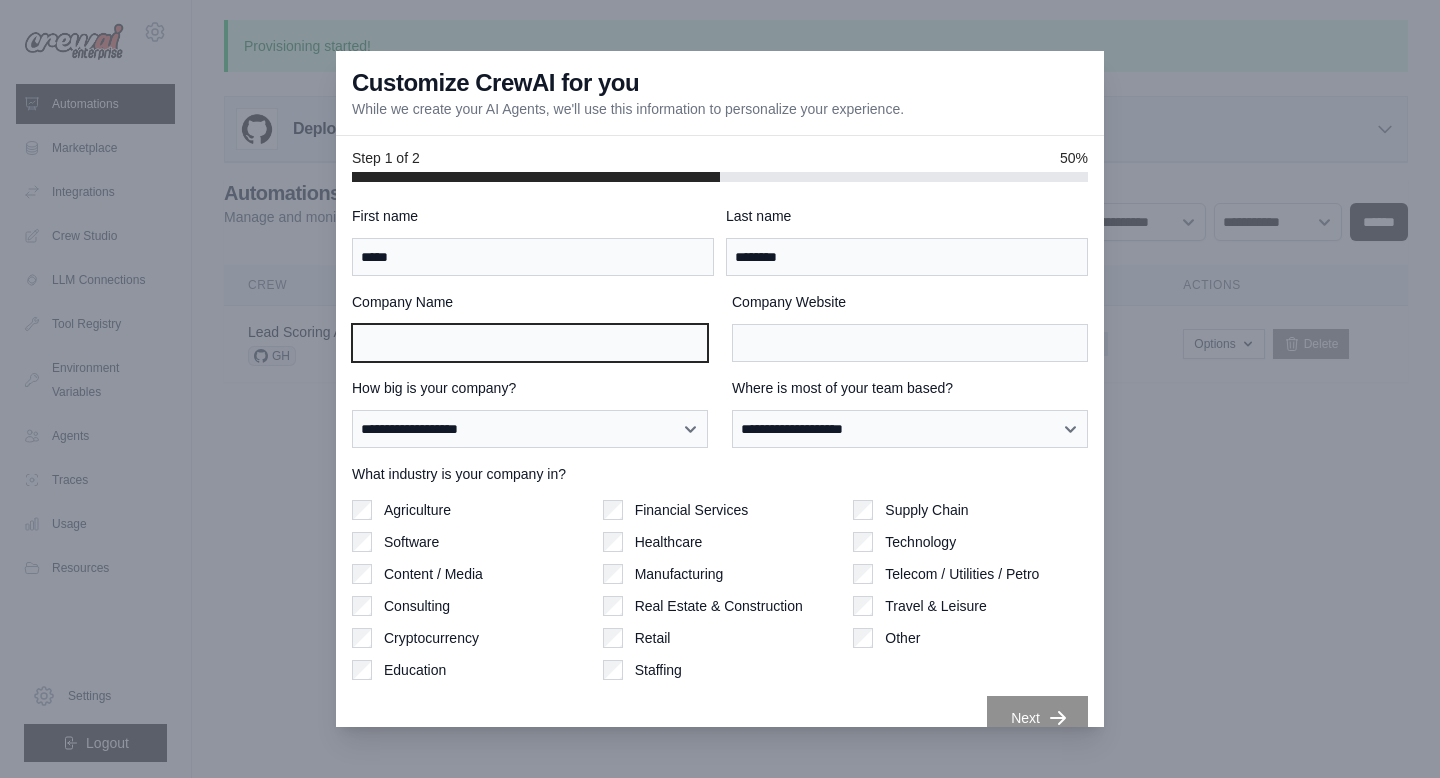click on "Company Name" at bounding box center (530, 343) 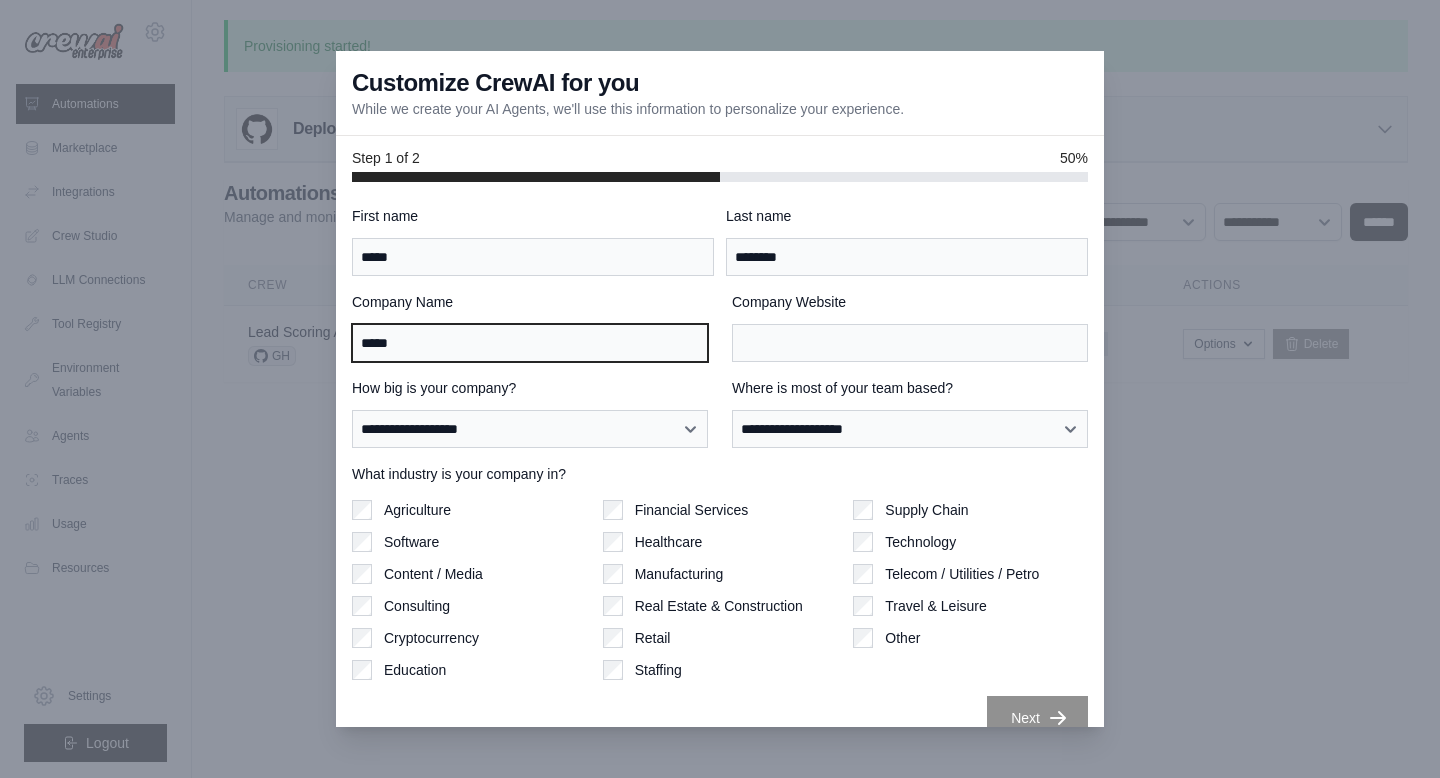 type on "*****" 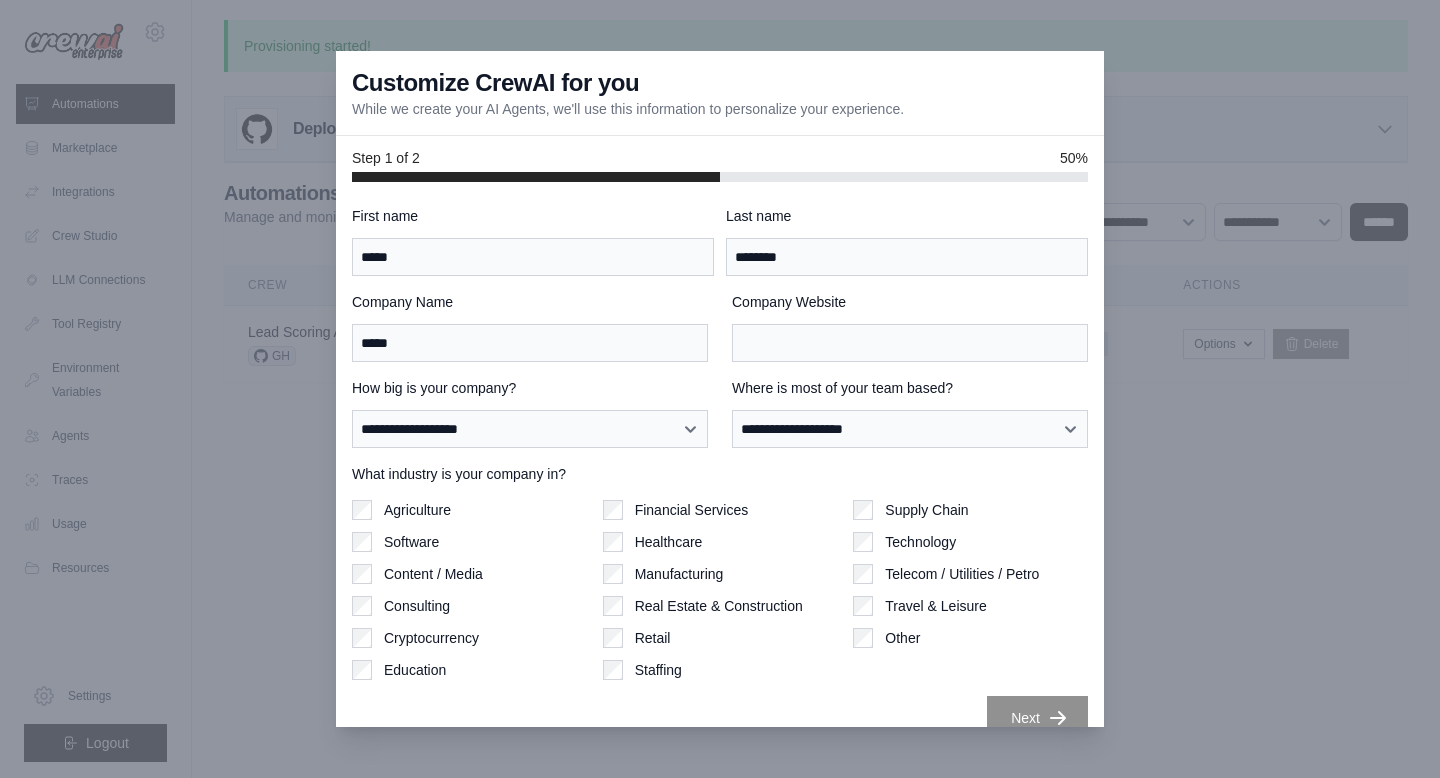 click on "First name
[FIRST]
Last name
[LAST]
Company Name
[COMPANY]
Company Website
How big is your company?
[SIZE]
[SIZE]
[SIZE]
[SIZE]
[SIZE]
[SIZE]
Where is most of your team based?
[LOCATION]
[LOCATION]
[LOCATION]
[LOCATION]
[LOCATION]
[LOCATION]
[LOCATION]
[LOCATION]
What industry is your company in?
Retail" at bounding box center [720, 473] 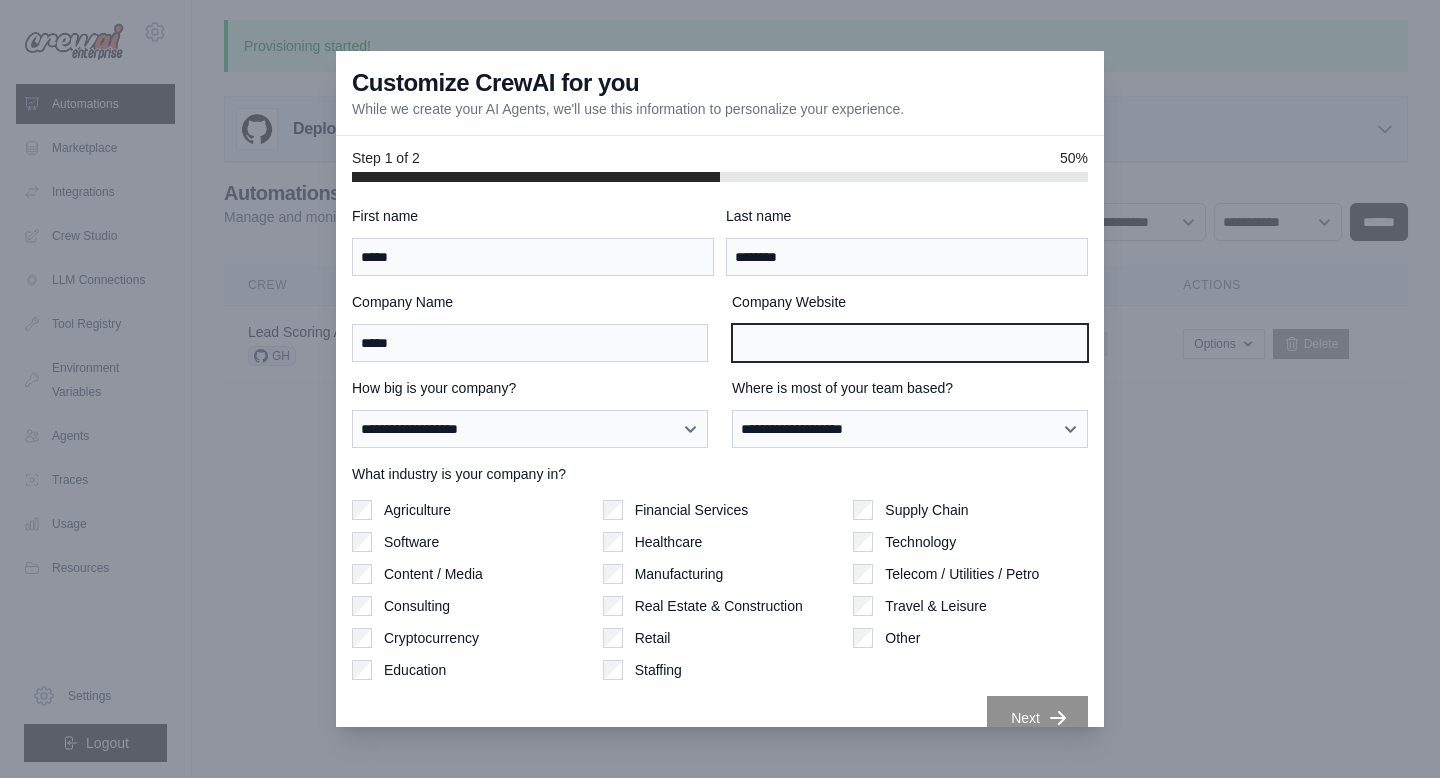 click on "Company Website" at bounding box center [910, 343] 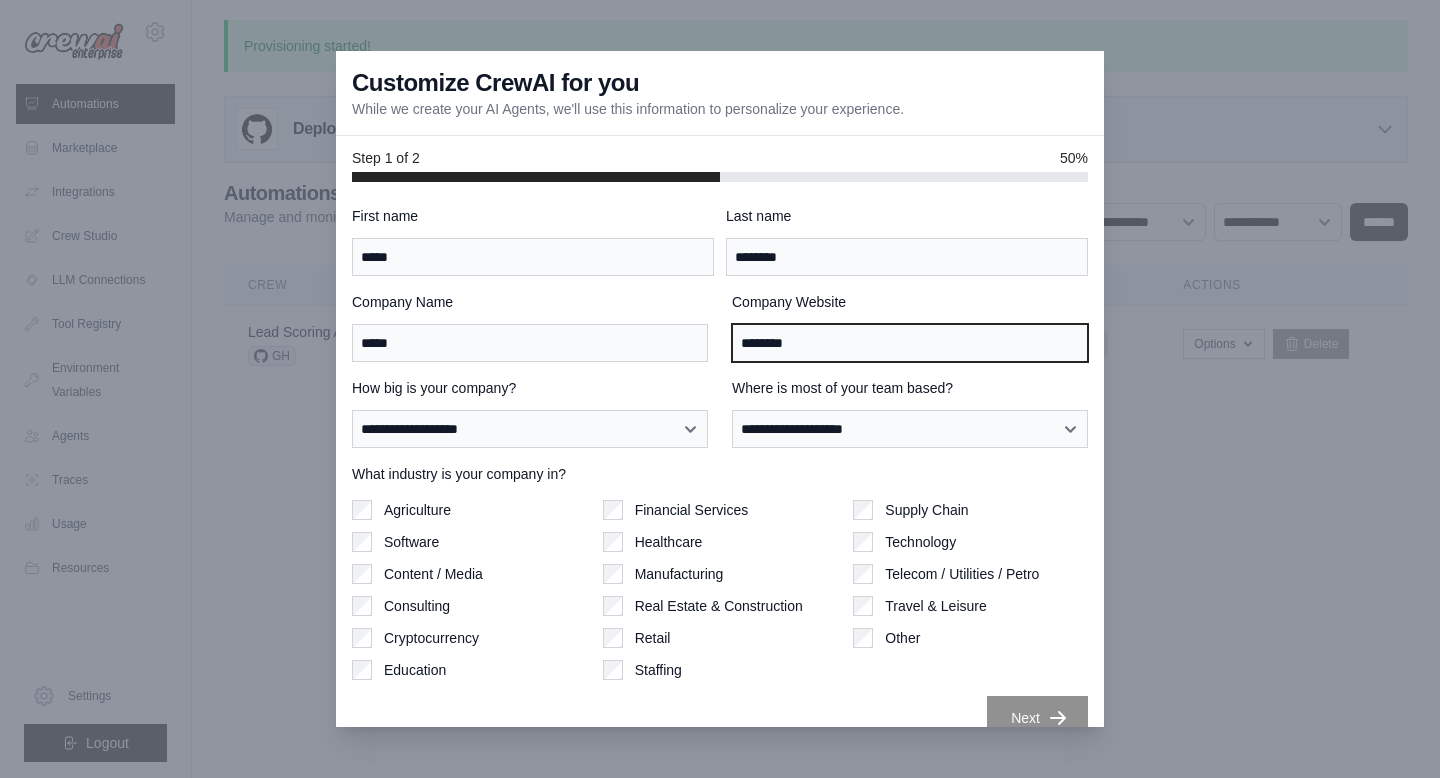 type on "********" 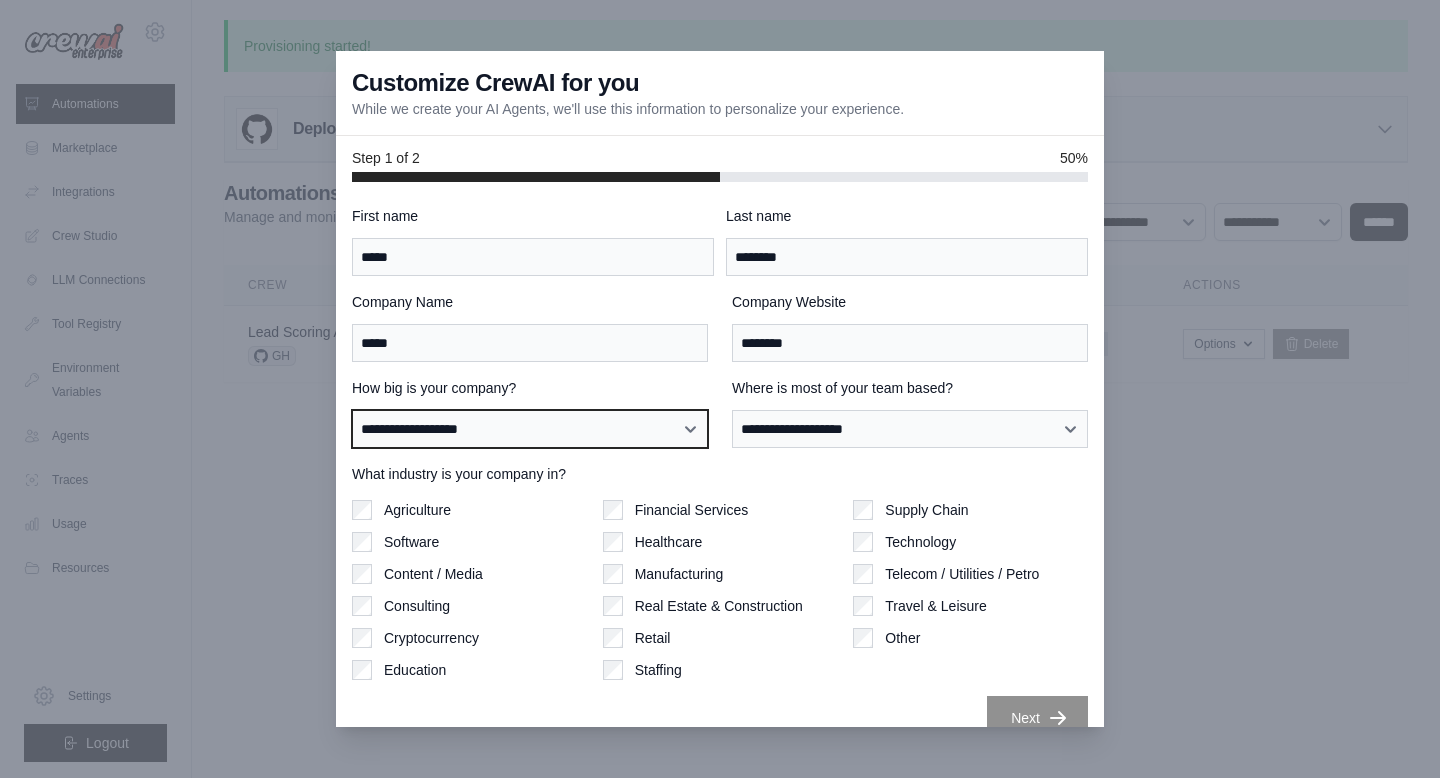 click on "**********" at bounding box center (530, 429) 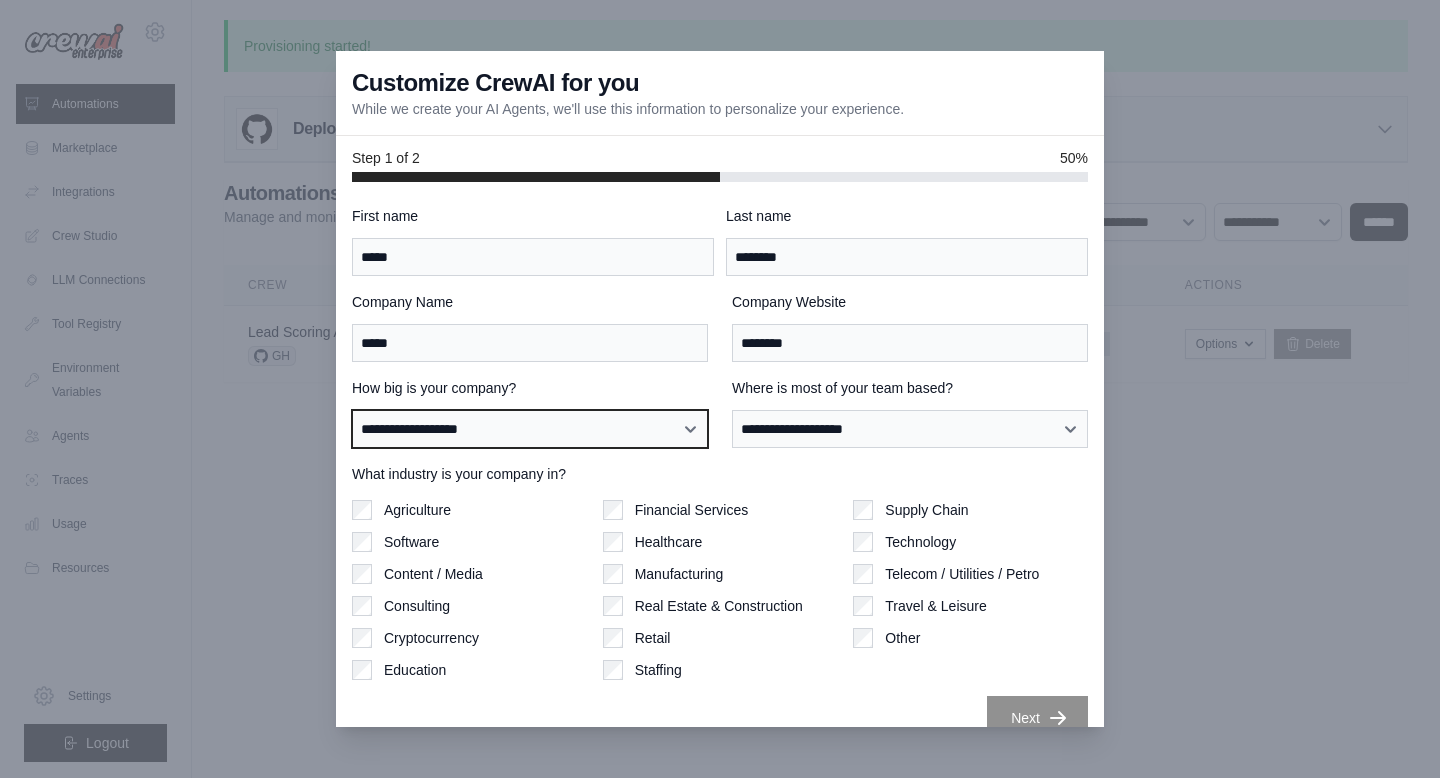 select on "**********" 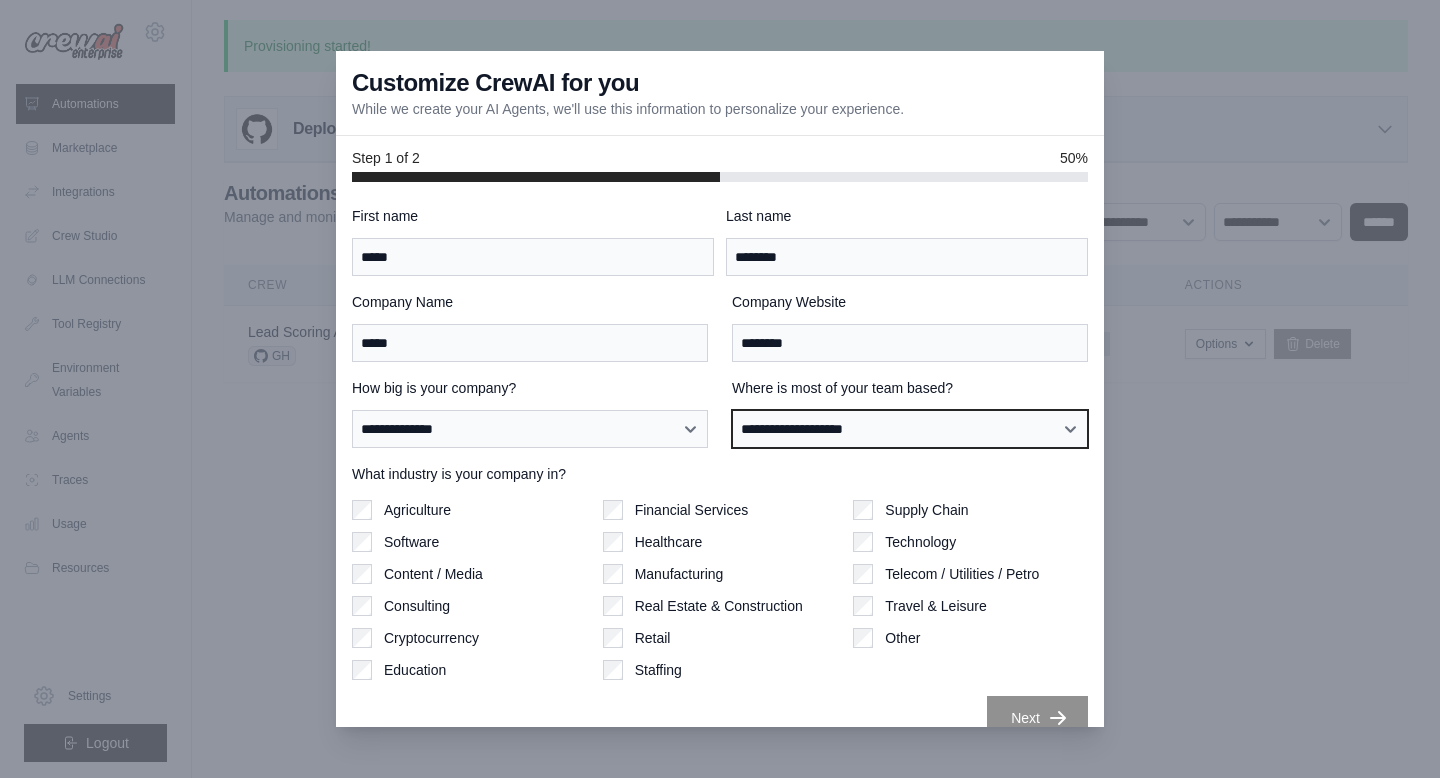 click on "**********" at bounding box center (910, 429) 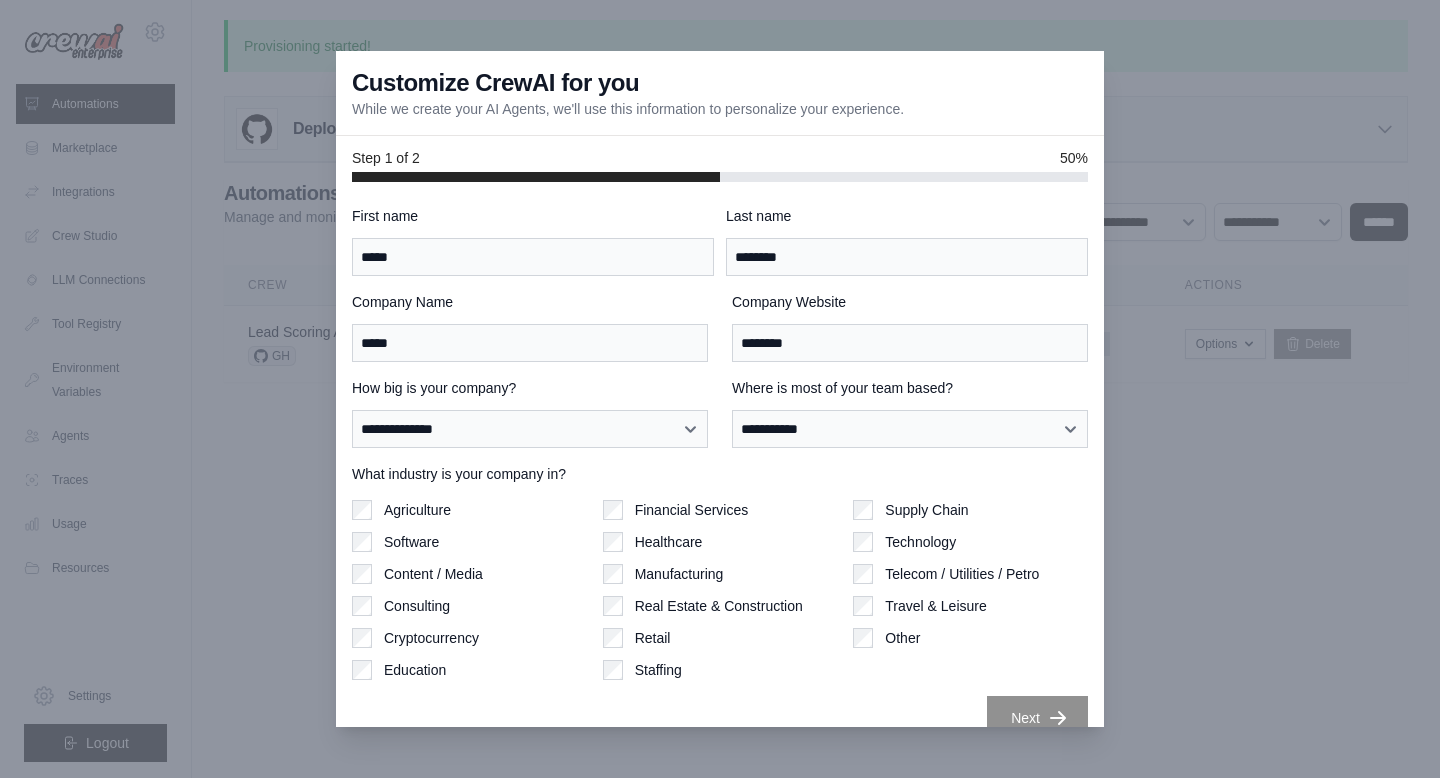 click on "Content / Media" at bounding box center [469, 574] 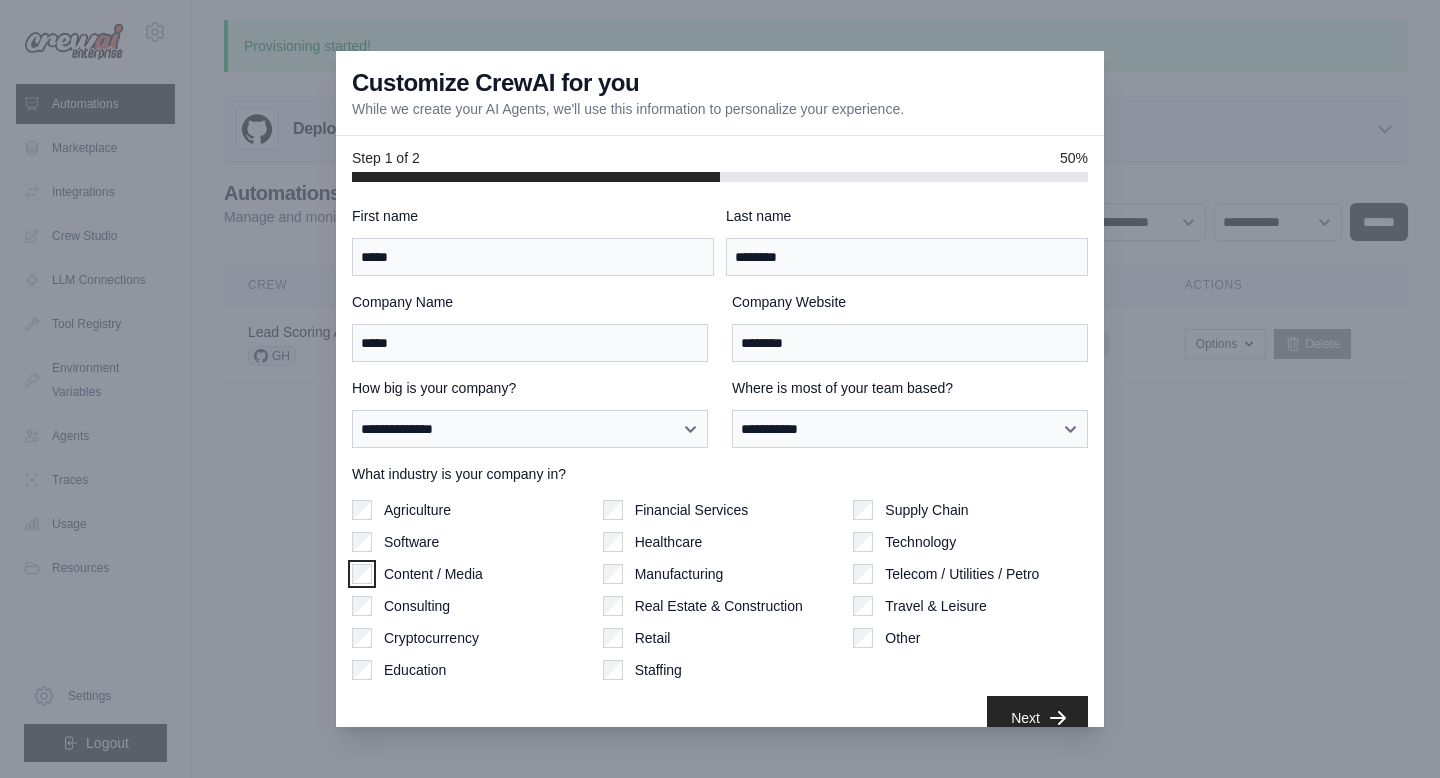 scroll, scrollTop: 29, scrollLeft: 0, axis: vertical 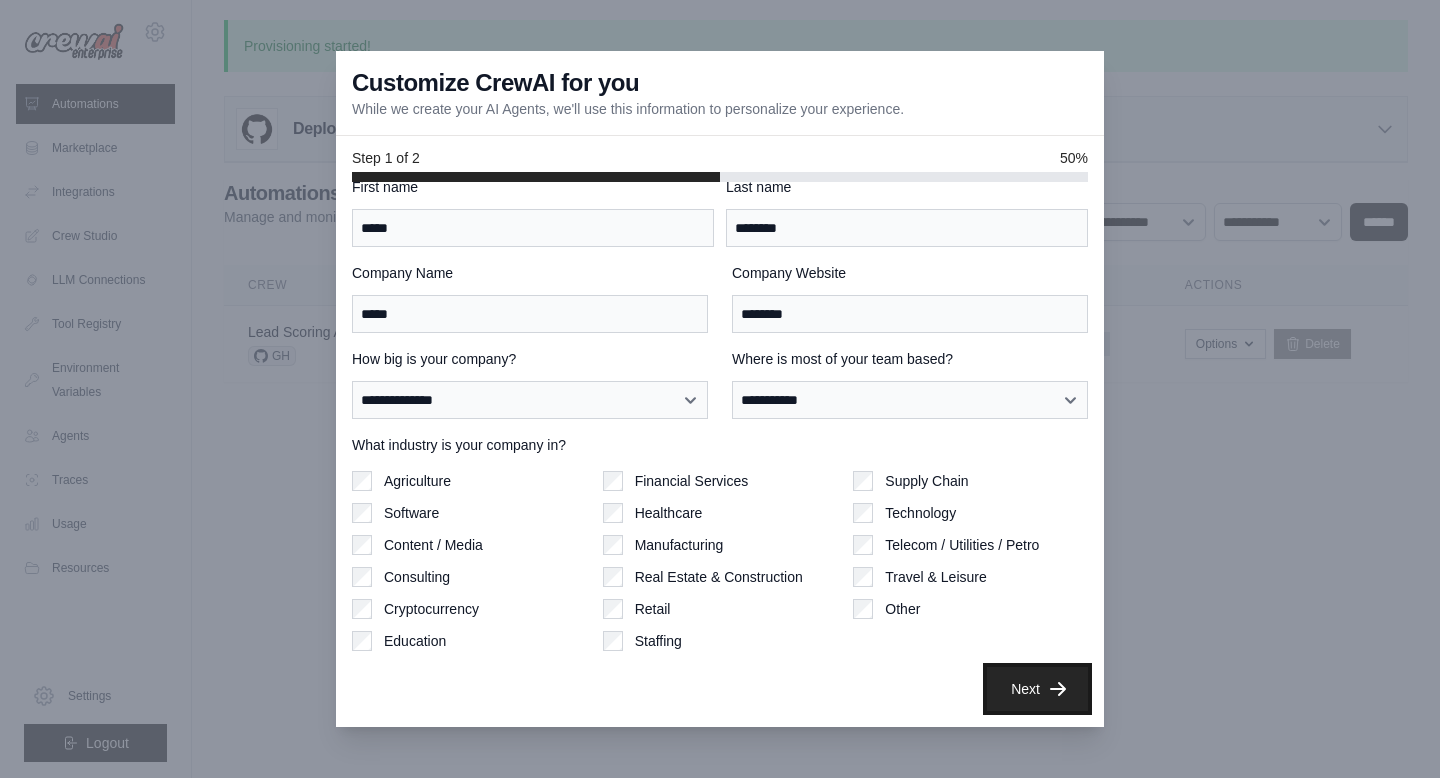 click on "Next" at bounding box center [1037, 689] 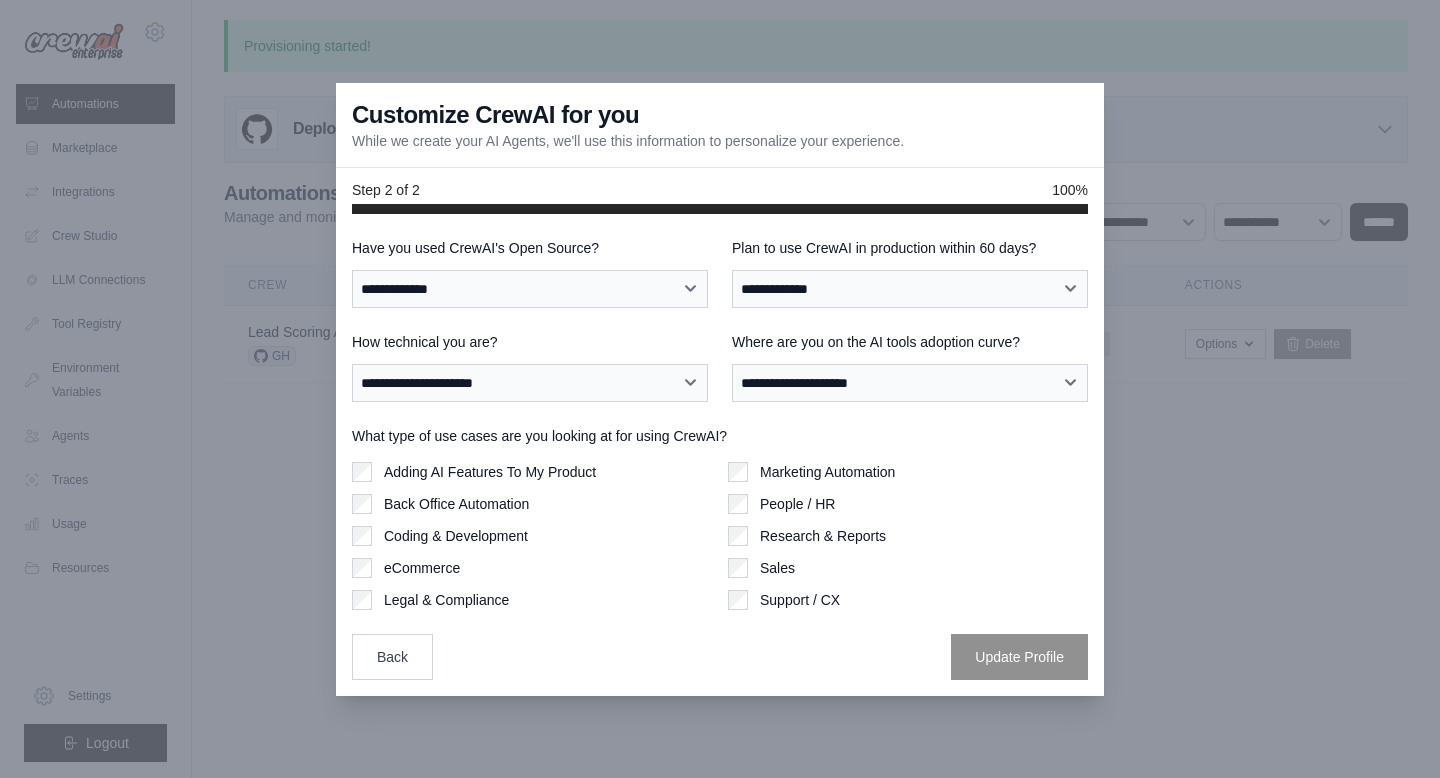 scroll, scrollTop: 0, scrollLeft: 0, axis: both 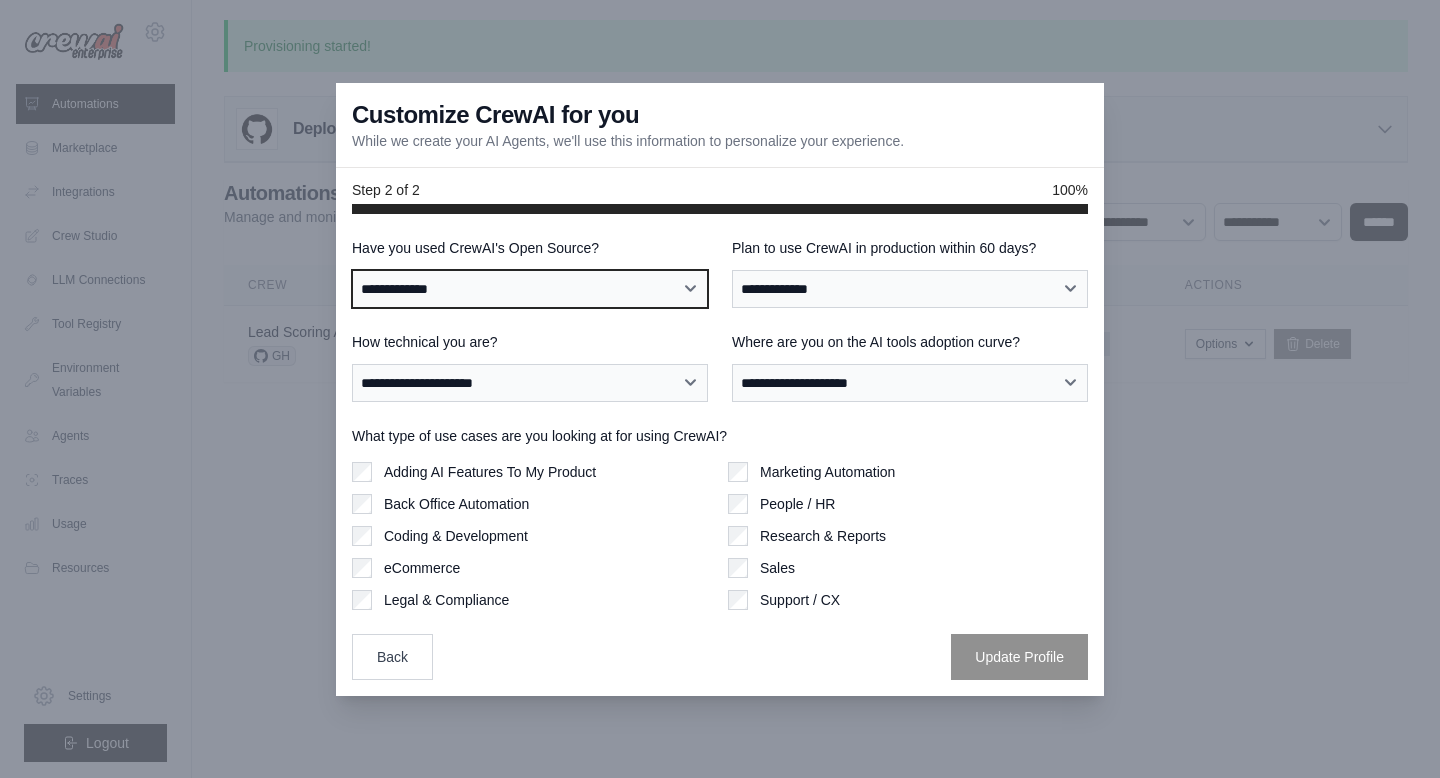 click on "**********" at bounding box center (530, 289) 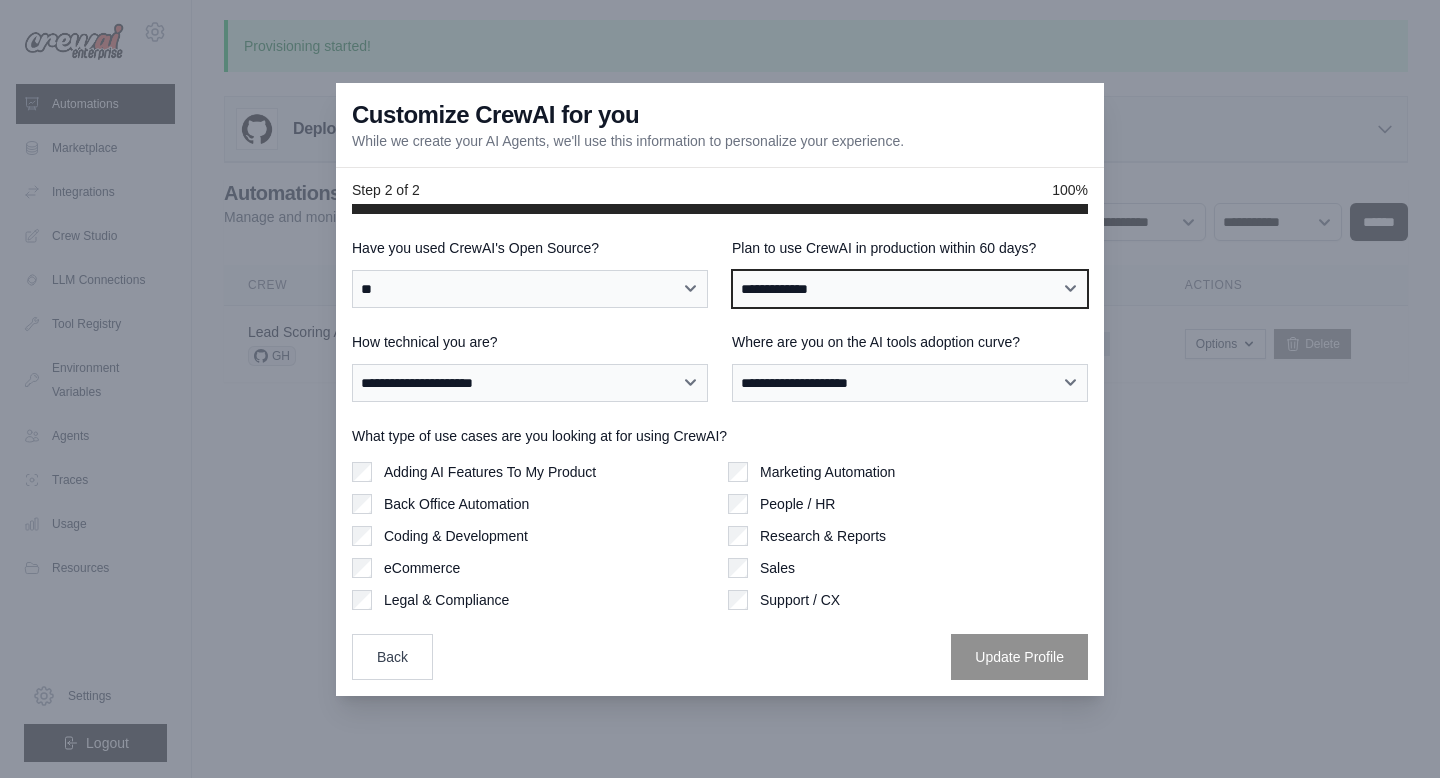 click on "**********" at bounding box center (910, 289) 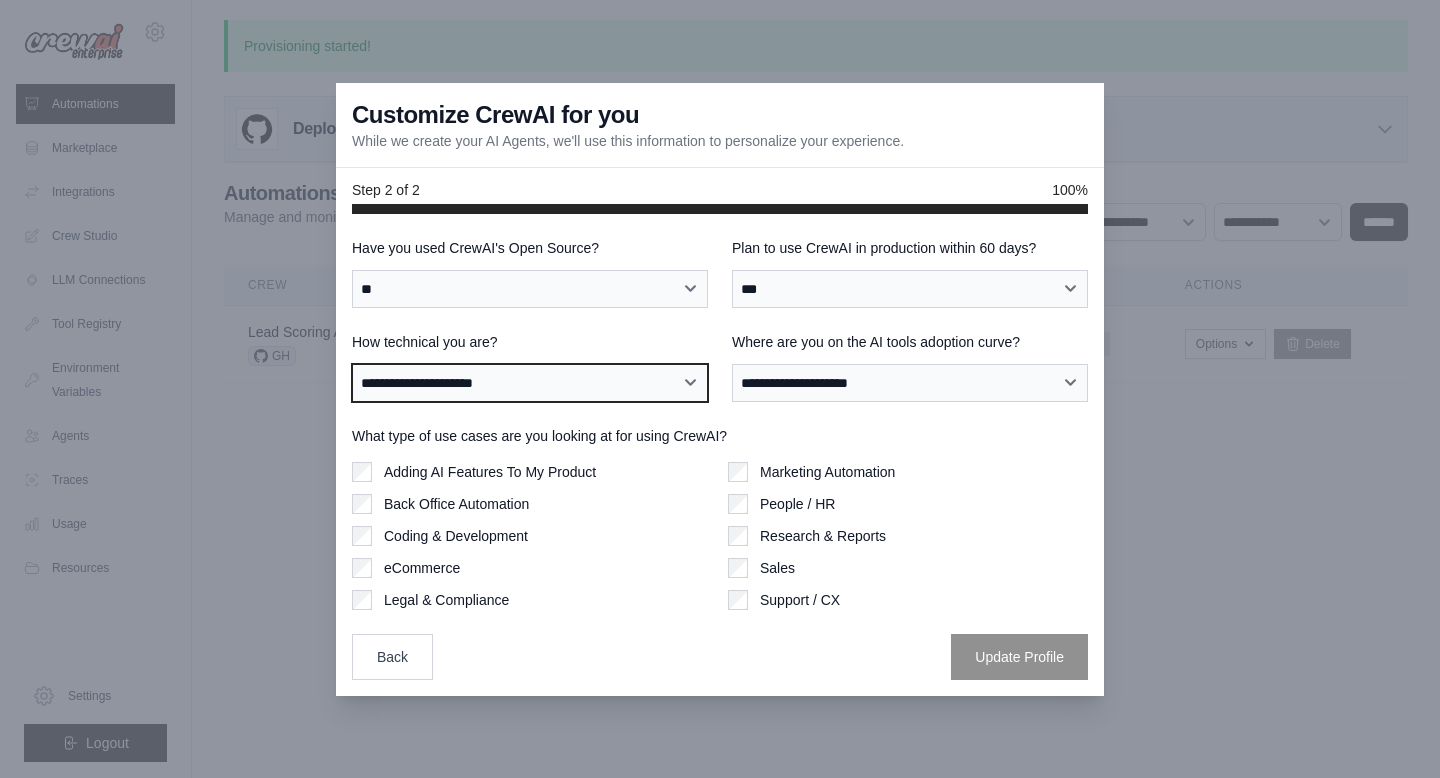 click on "**********" at bounding box center [530, 383] 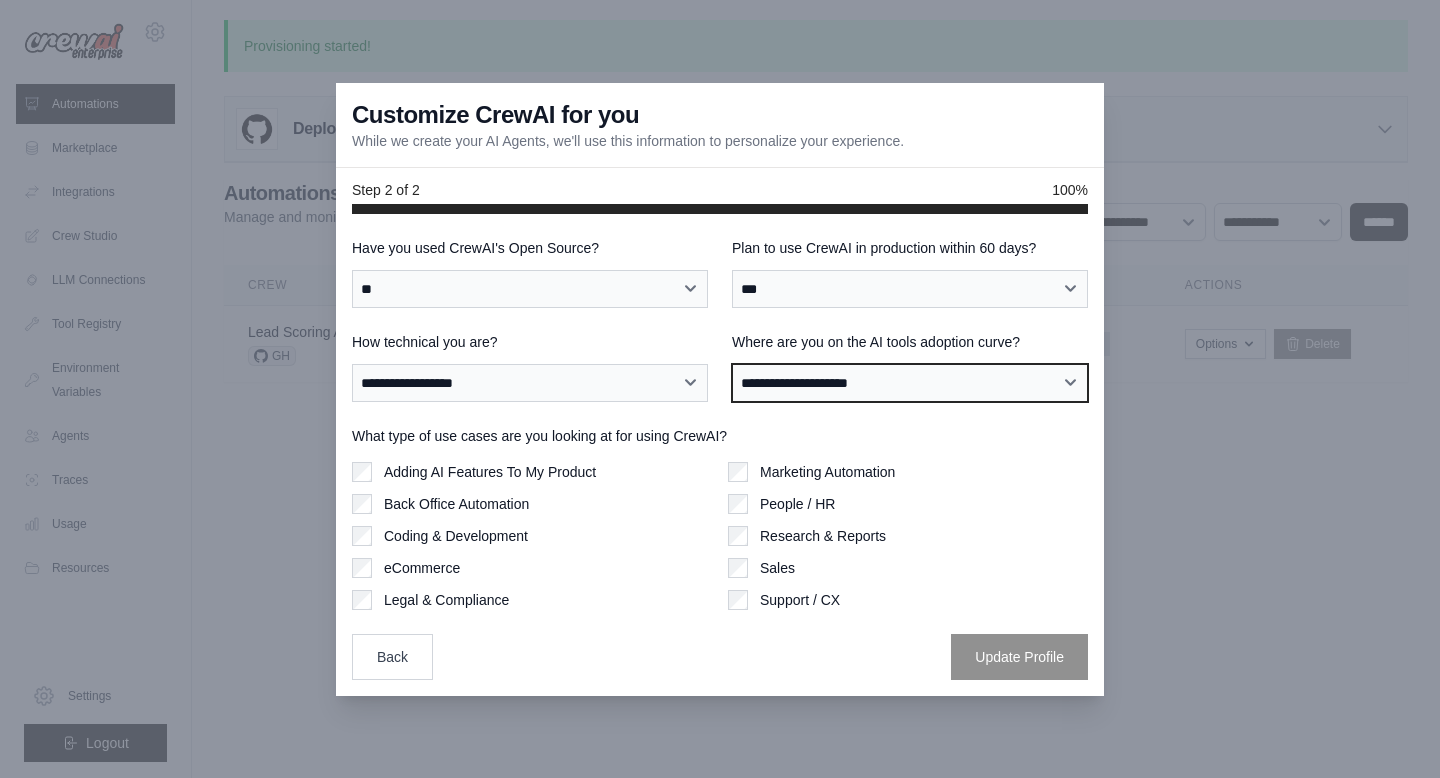 click on "**********" at bounding box center (910, 383) 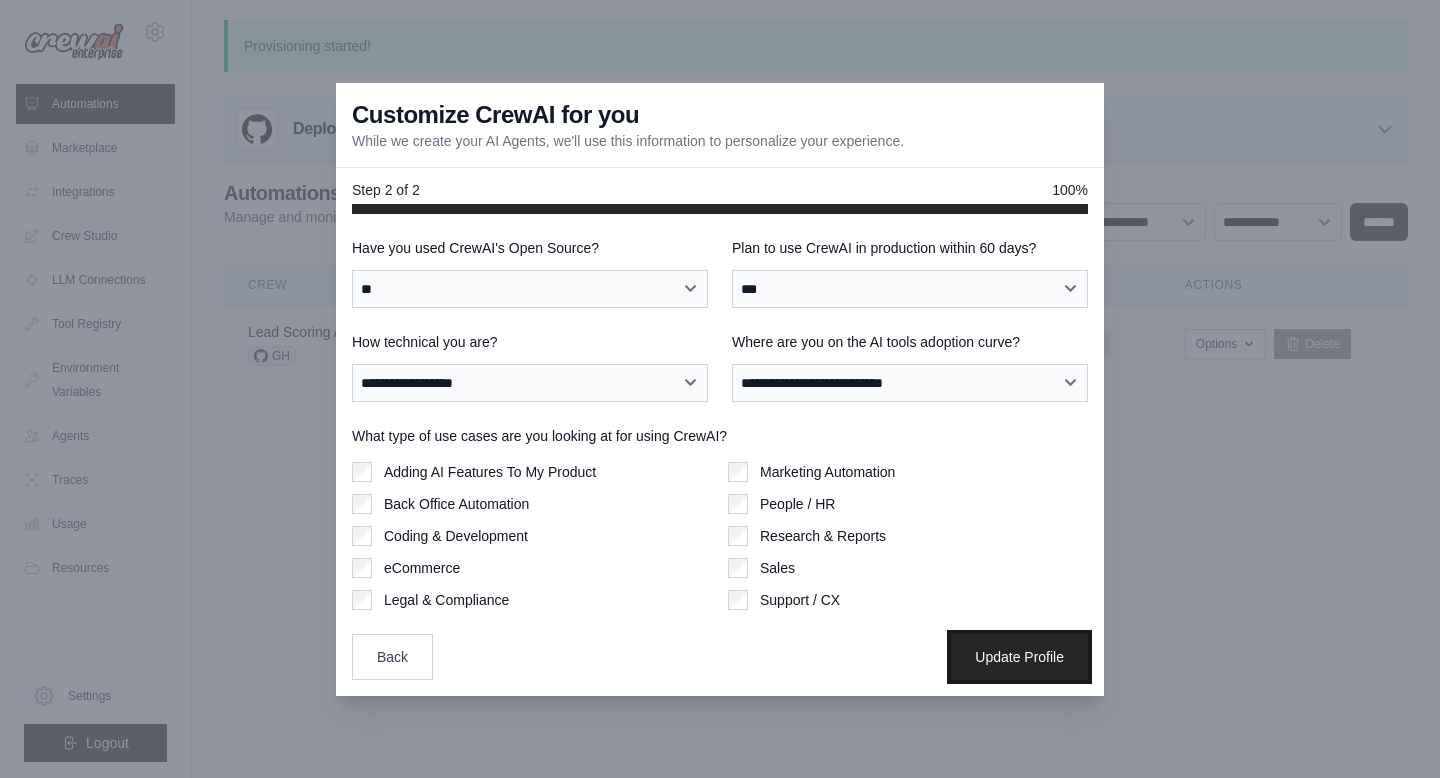click on "Update Profile" at bounding box center (1019, 657) 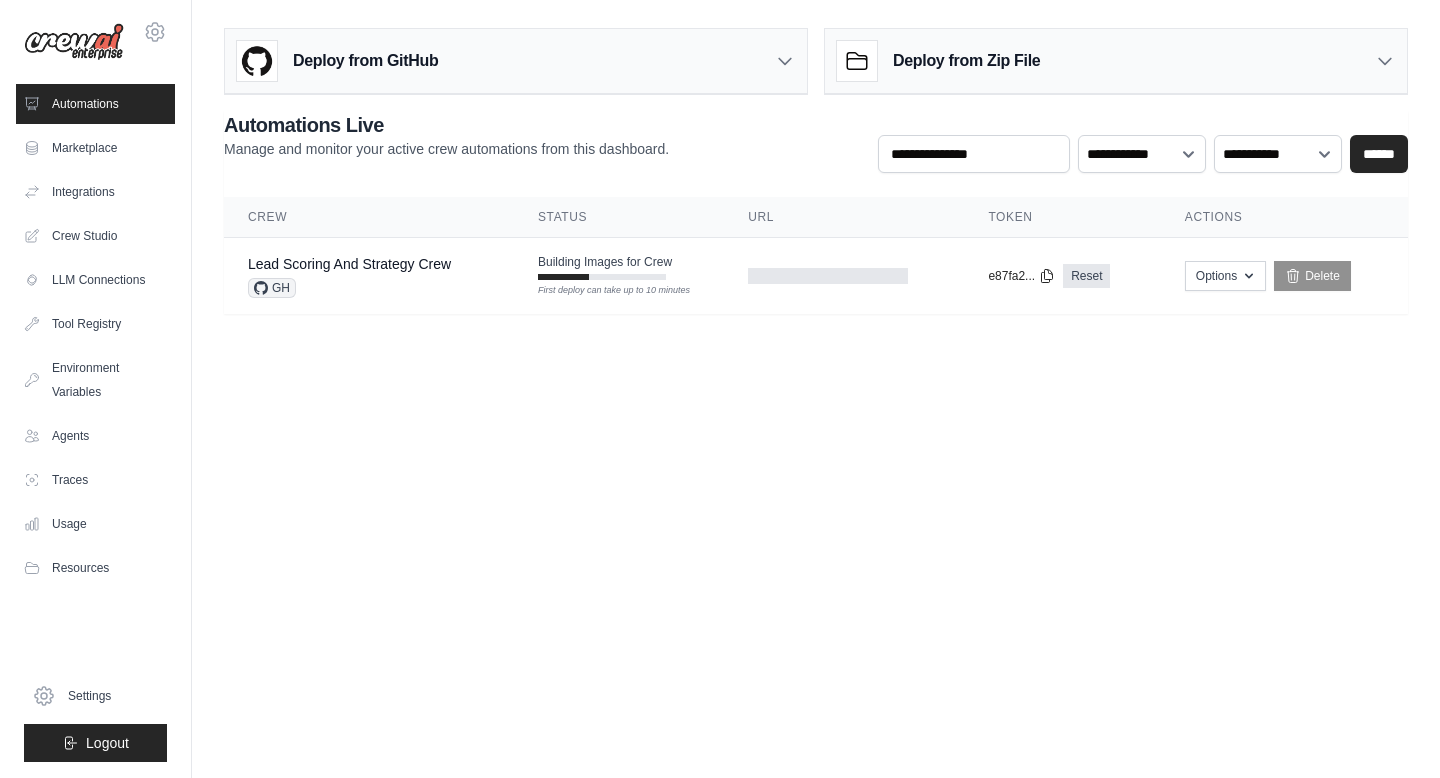 scroll, scrollTop: 0, scrollLeft: 0, axis: both 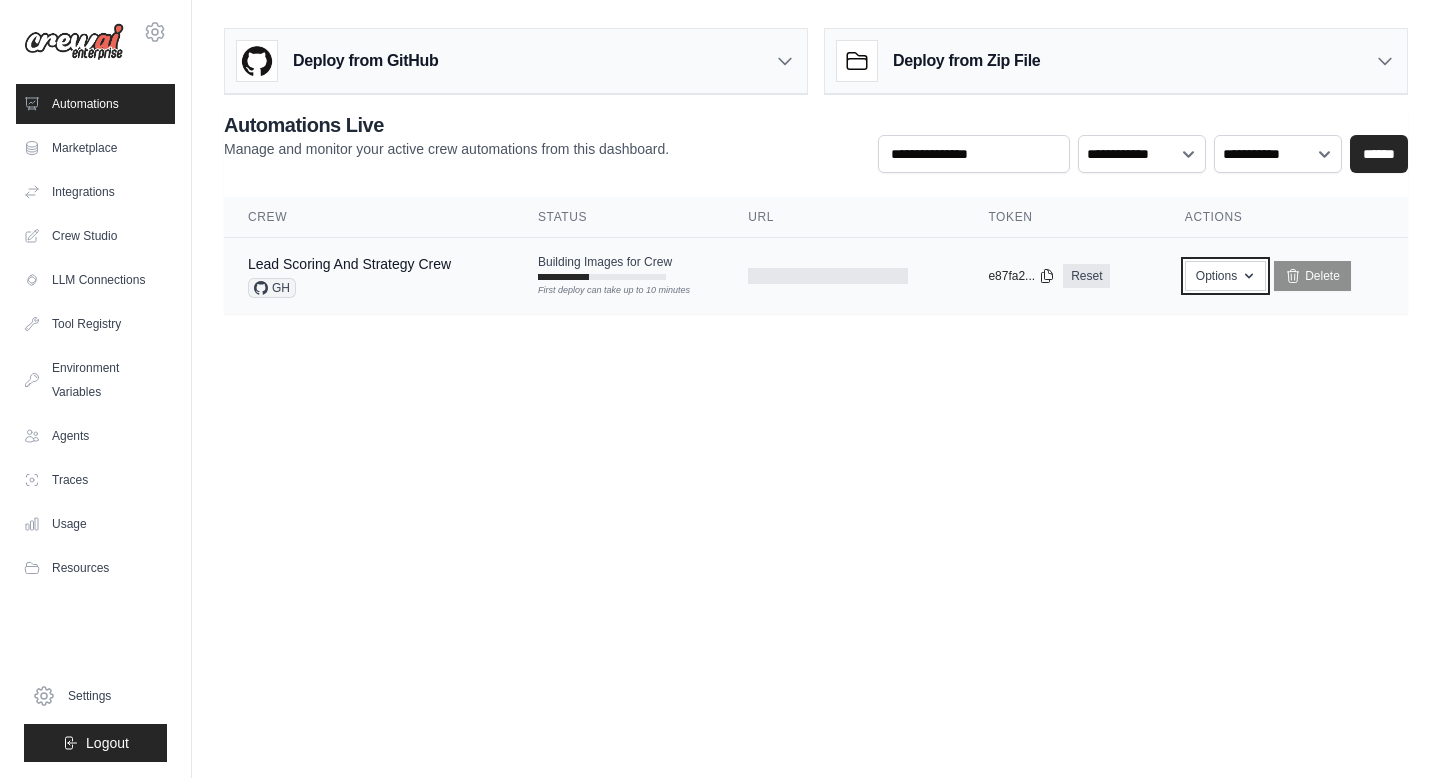 click on "Options" at bounding box center [1225, 276] 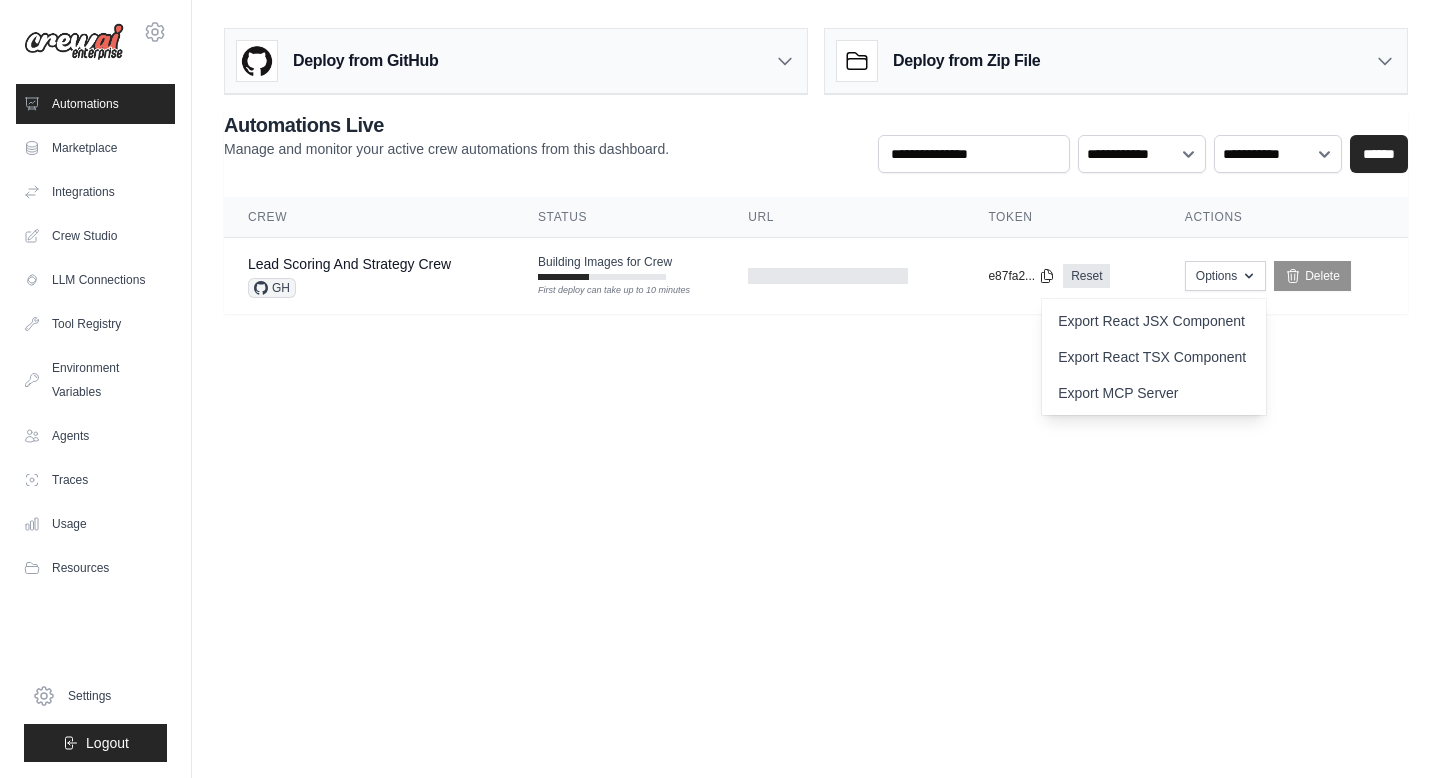 click on "friendsnfriends05@gmail.com
Settings
Automations
Marketplace
Integrations" at bounding box center (720, 389) 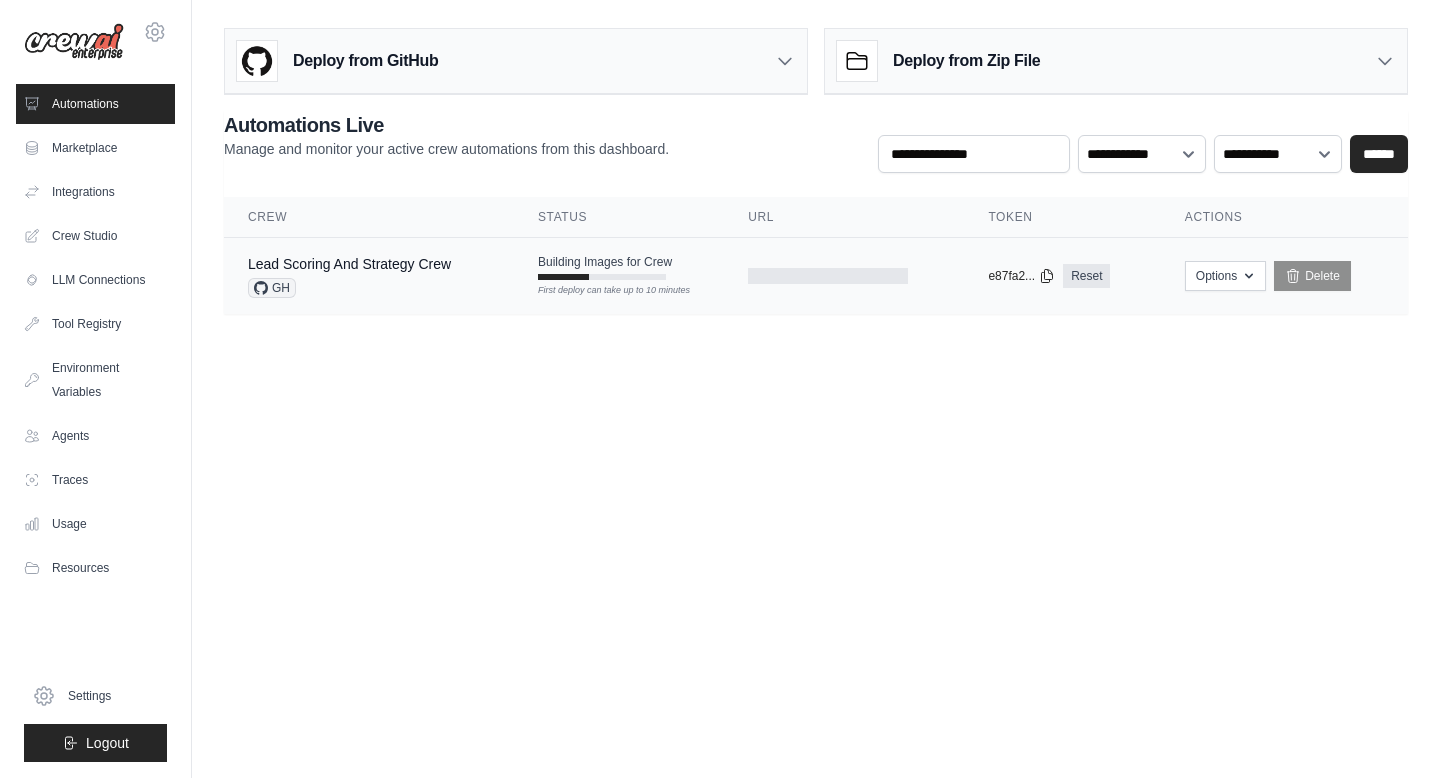 click on "Building Images for Crew" at bounding box center (605, 262) 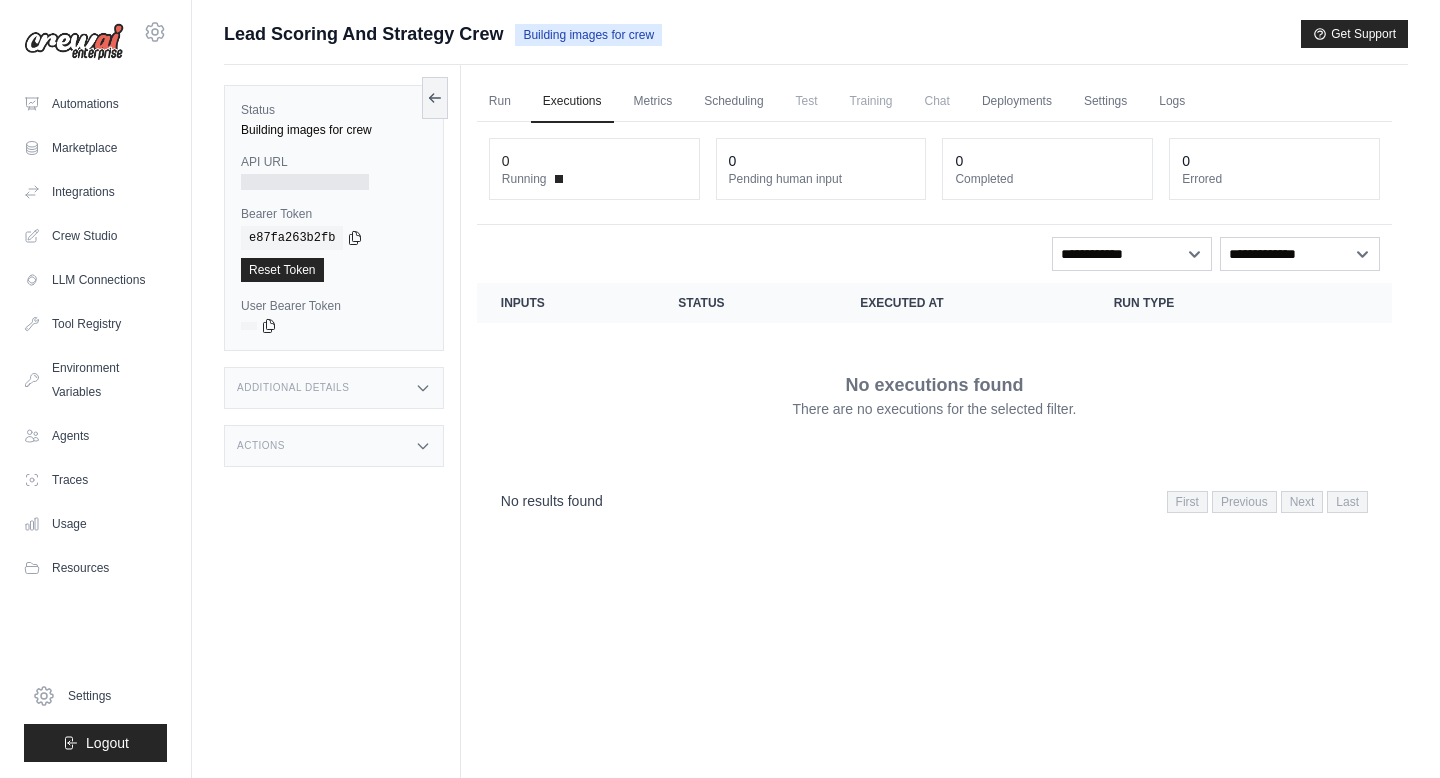 scroll, scrollTop: 0, scrollLeft: 0, axis: both 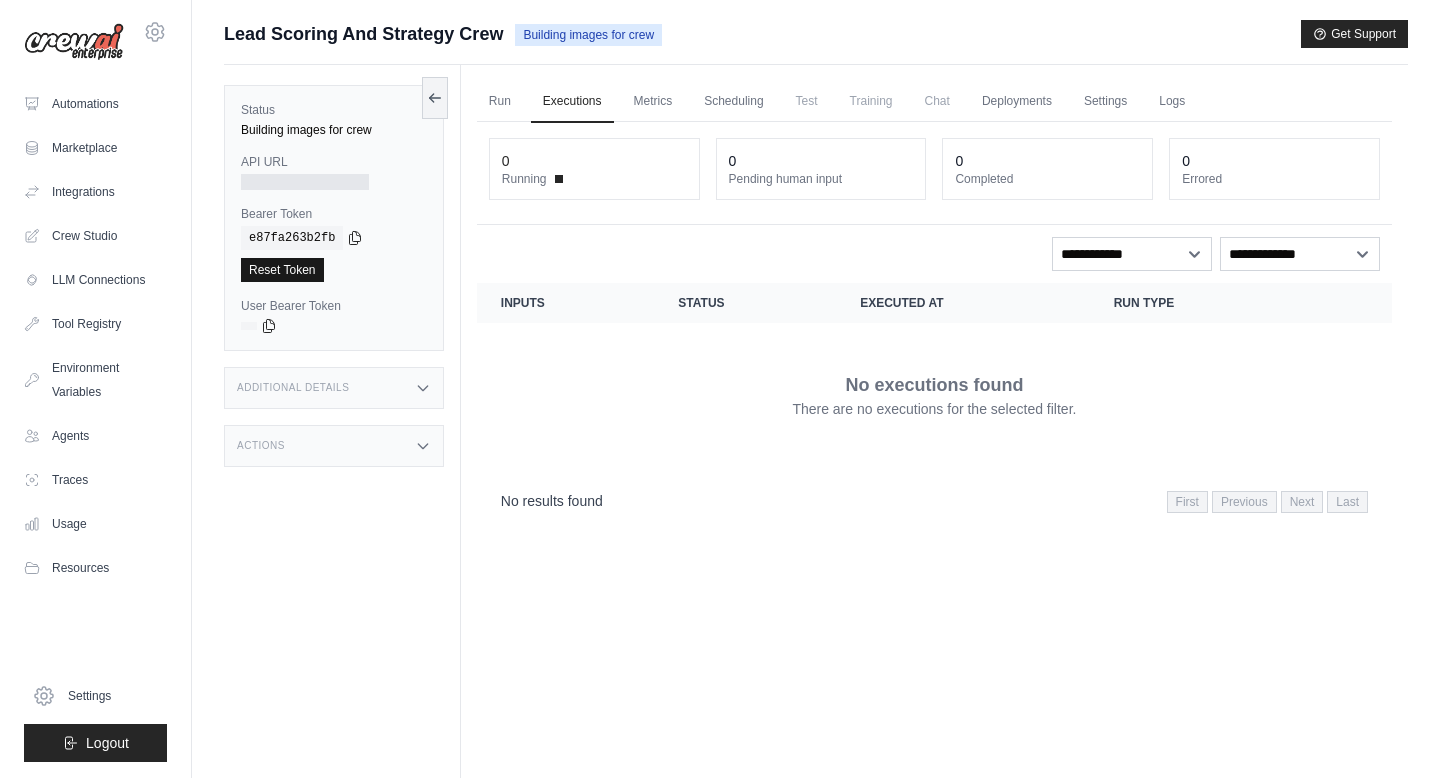 click on "Reset Token" at bounding box center (282, 270) 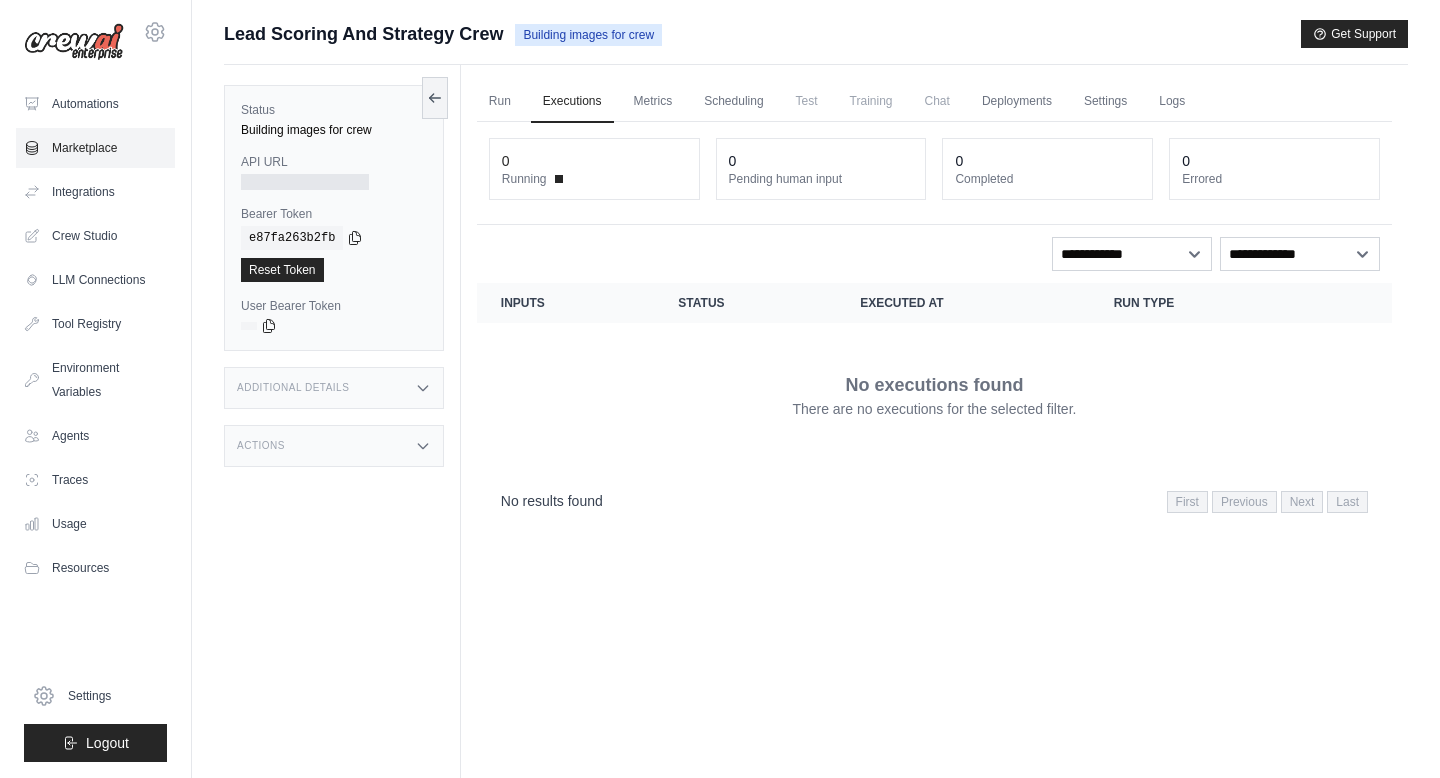 click on "Marketplace" at bounding box center (95, 148) 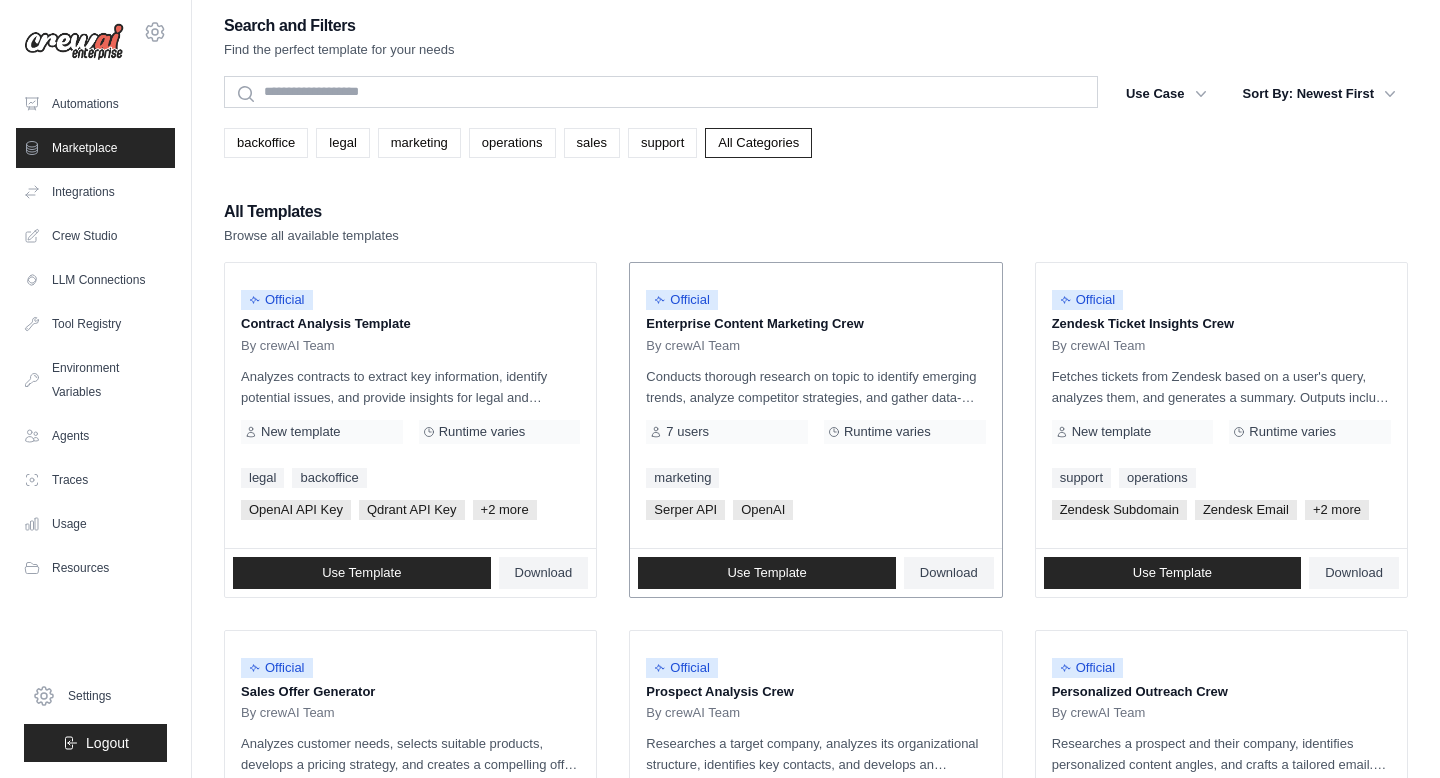 scroll, scrollTop: 0, scrollLeft: 0, axis: both 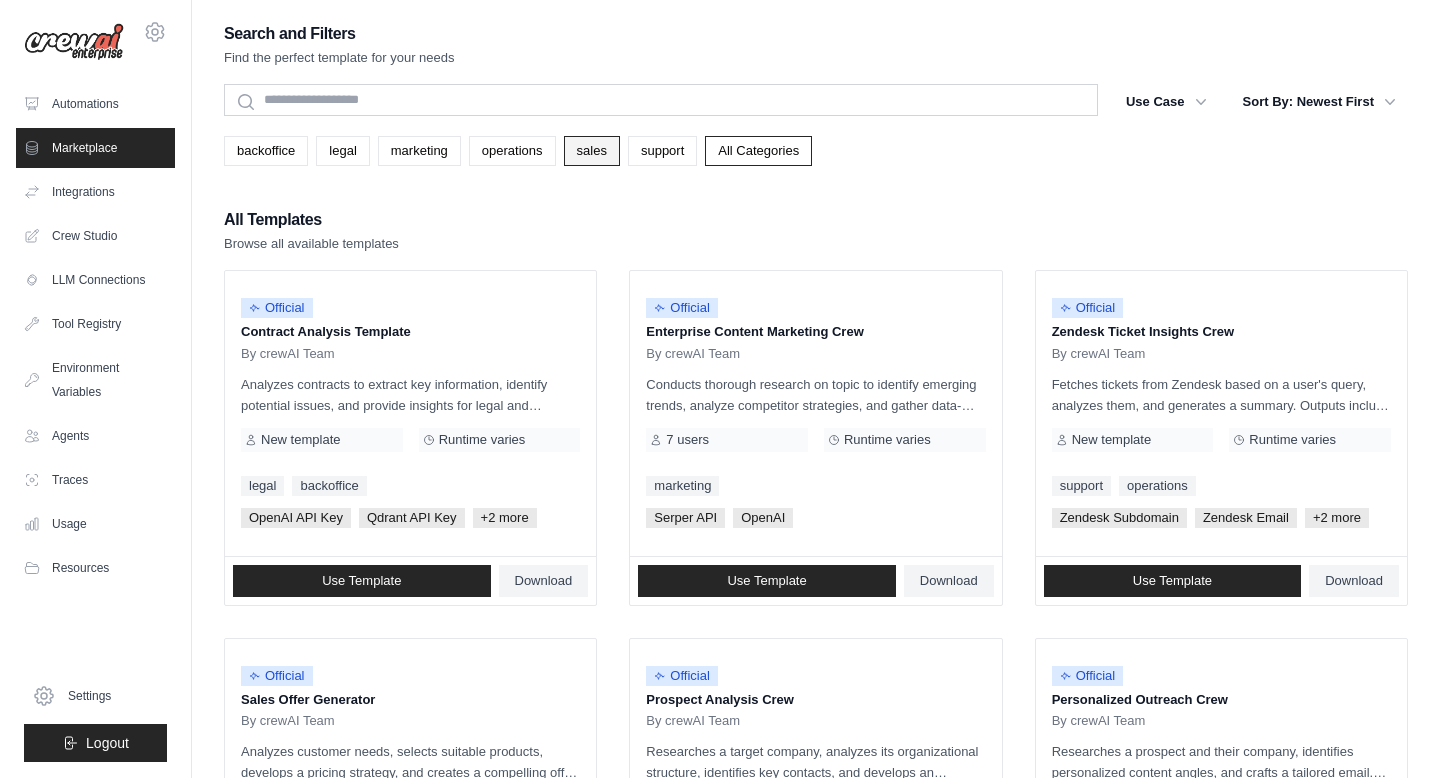 click on "sales" at bounding box center (592, 151) 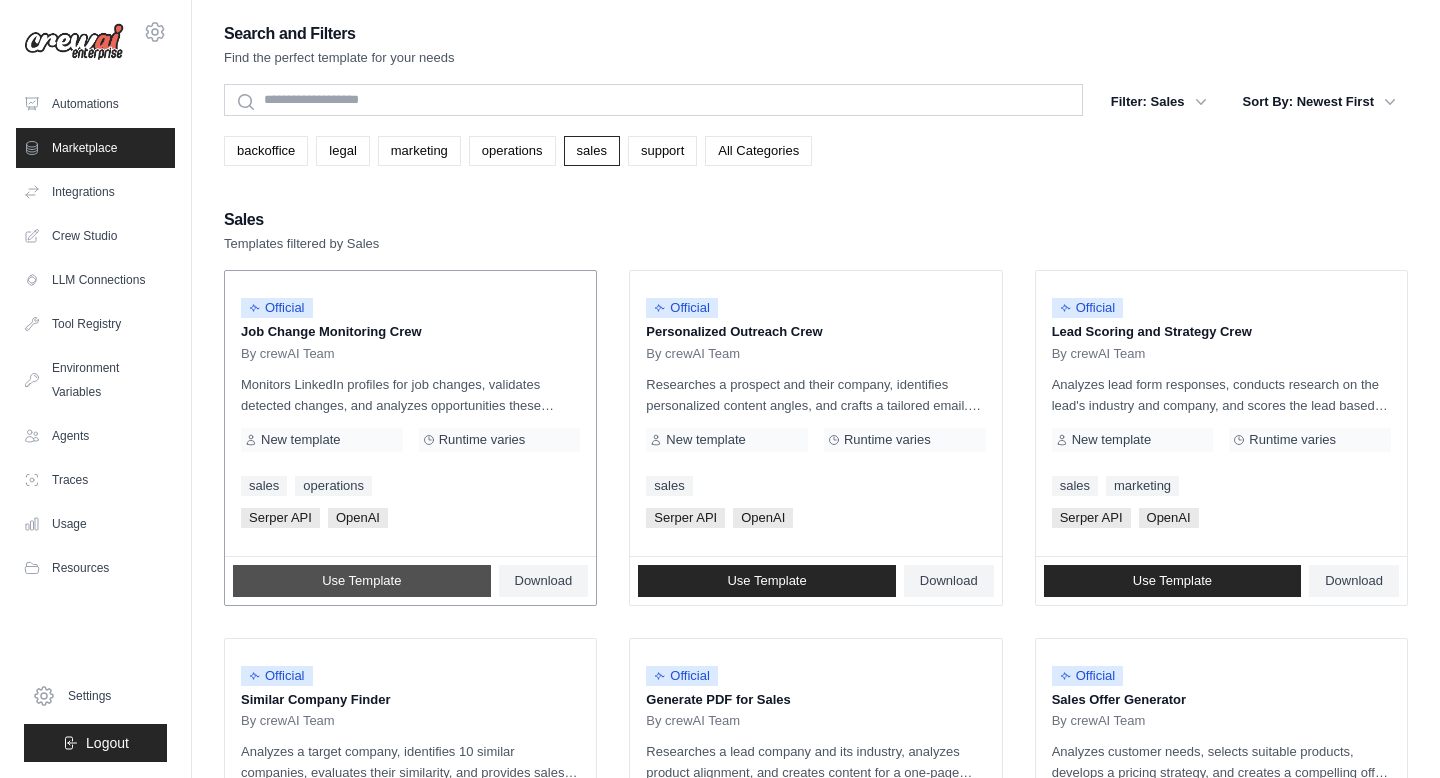 click on "Use Template" at bounding box center [362, 581] 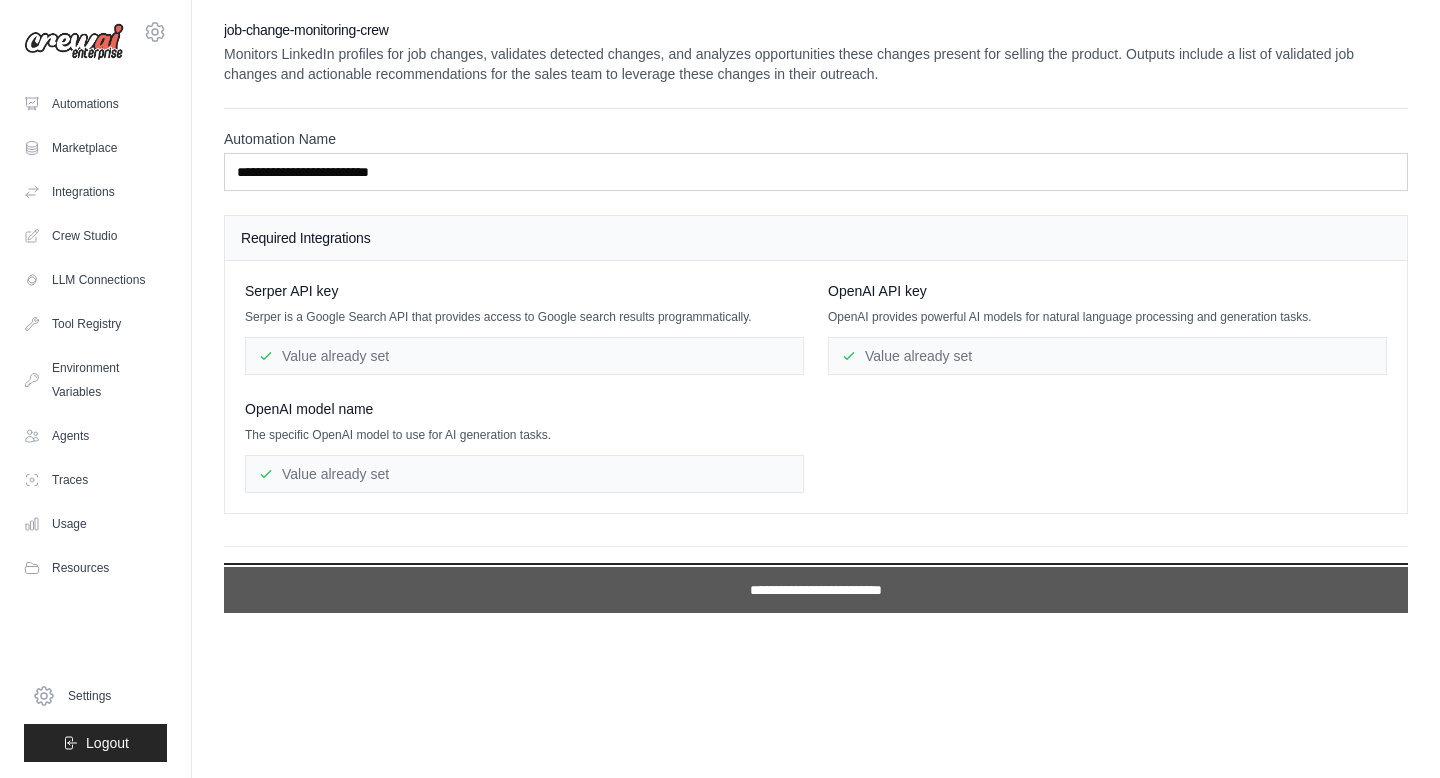 click on "**********" at bounding box center [816, 590] 